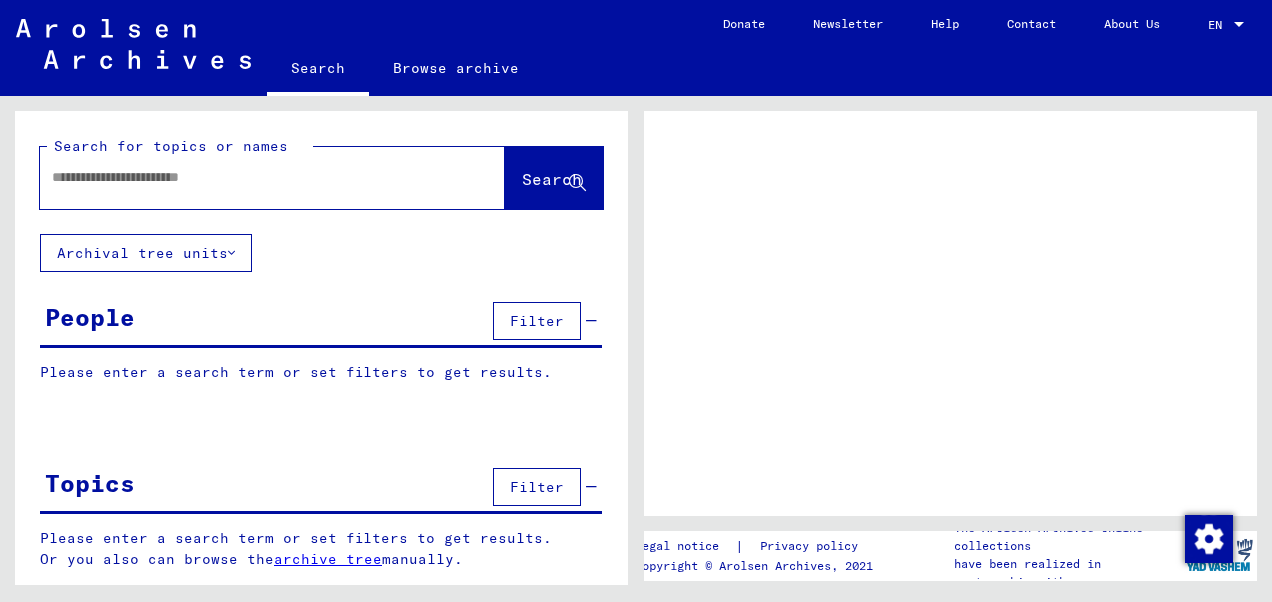 scroll, scrollTop: 0, scrollLeft: 0, axis: both 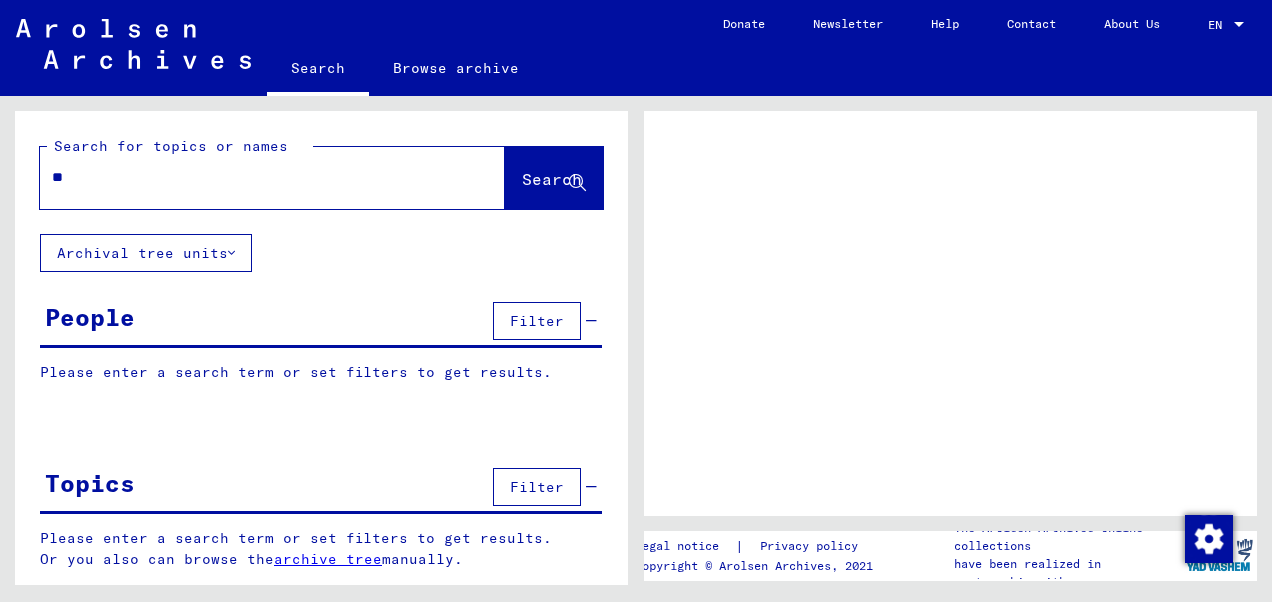 type on "***" 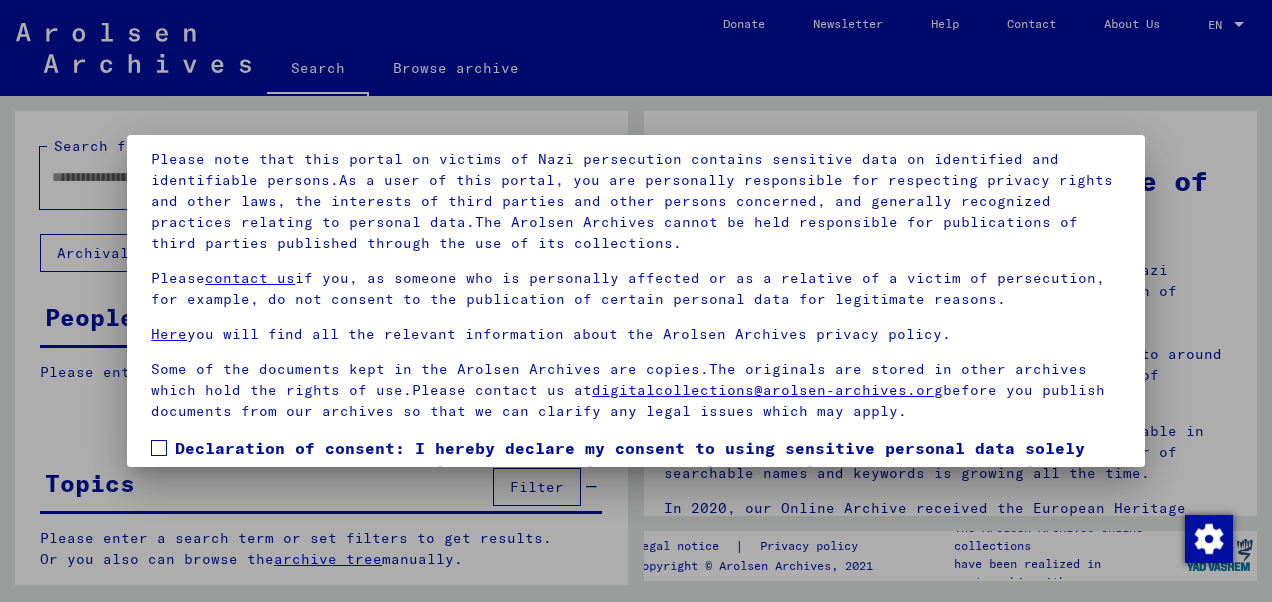 scroll, scrollTop: 160, scrollLeft: 0, axis: vertical 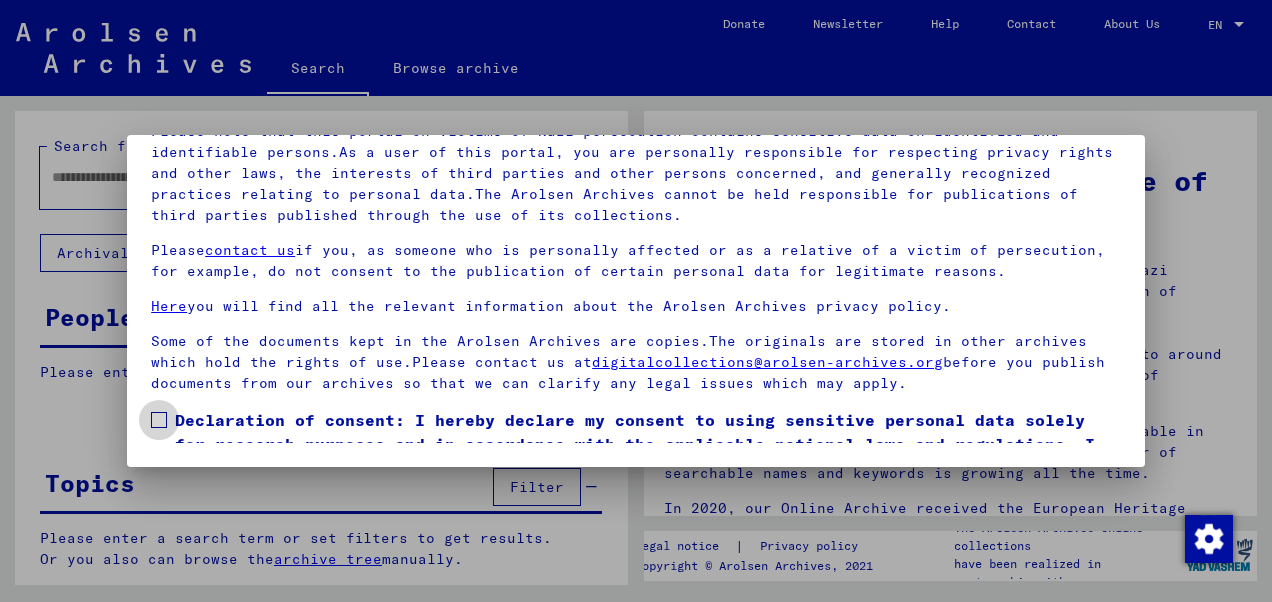 click at bounding box center (159, 420) 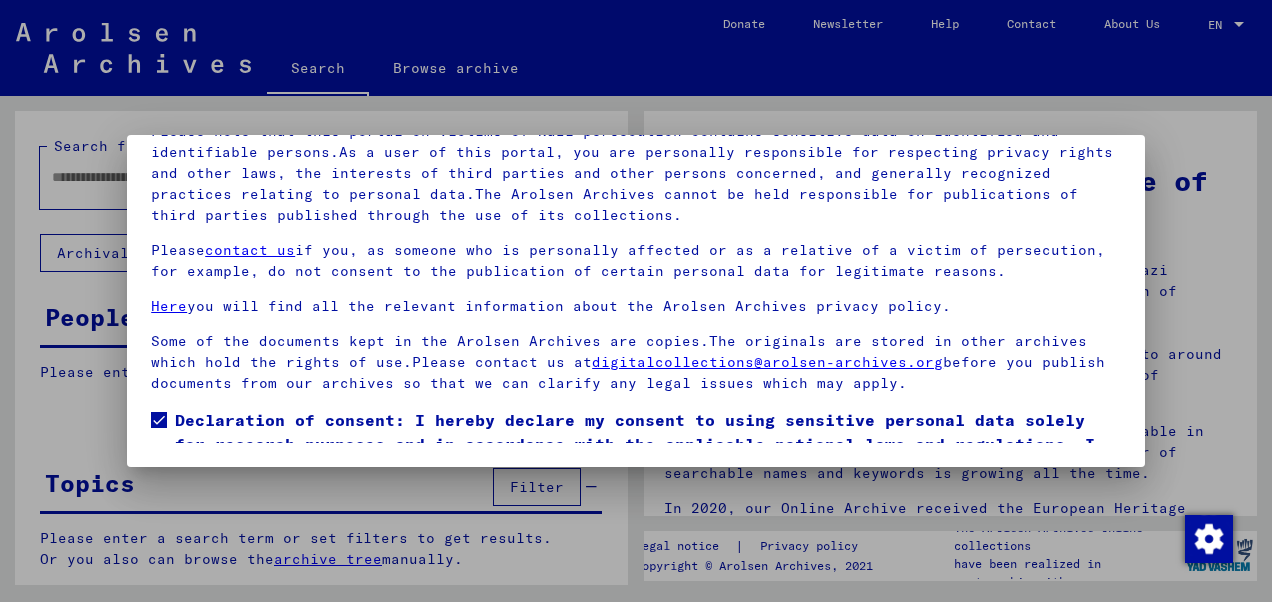 scroll, scrollTop: 109, scrollLeft: 0, axis: vertical 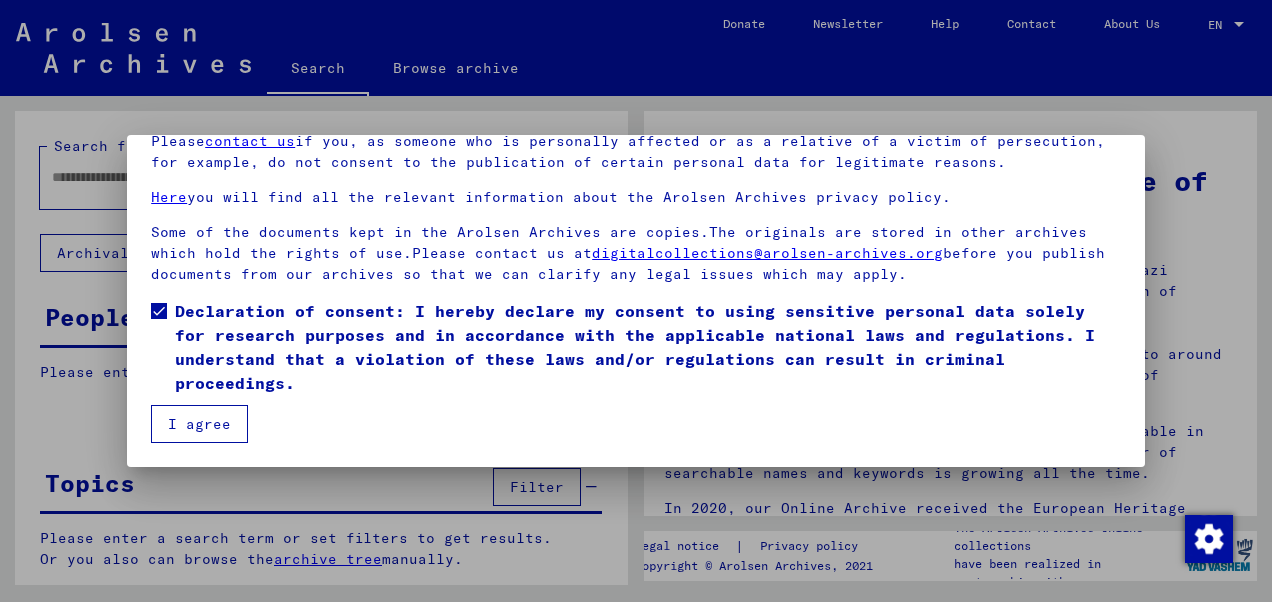 click on "I agree" at bounding box center [199, 424] 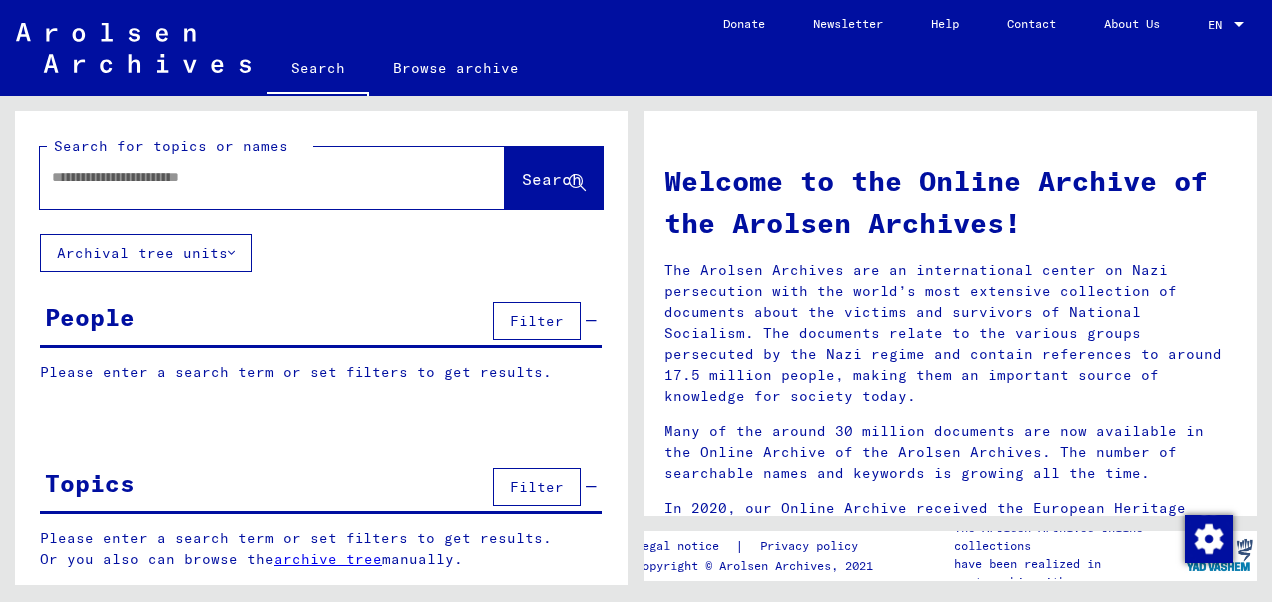 click at bounding box center [248, 177] 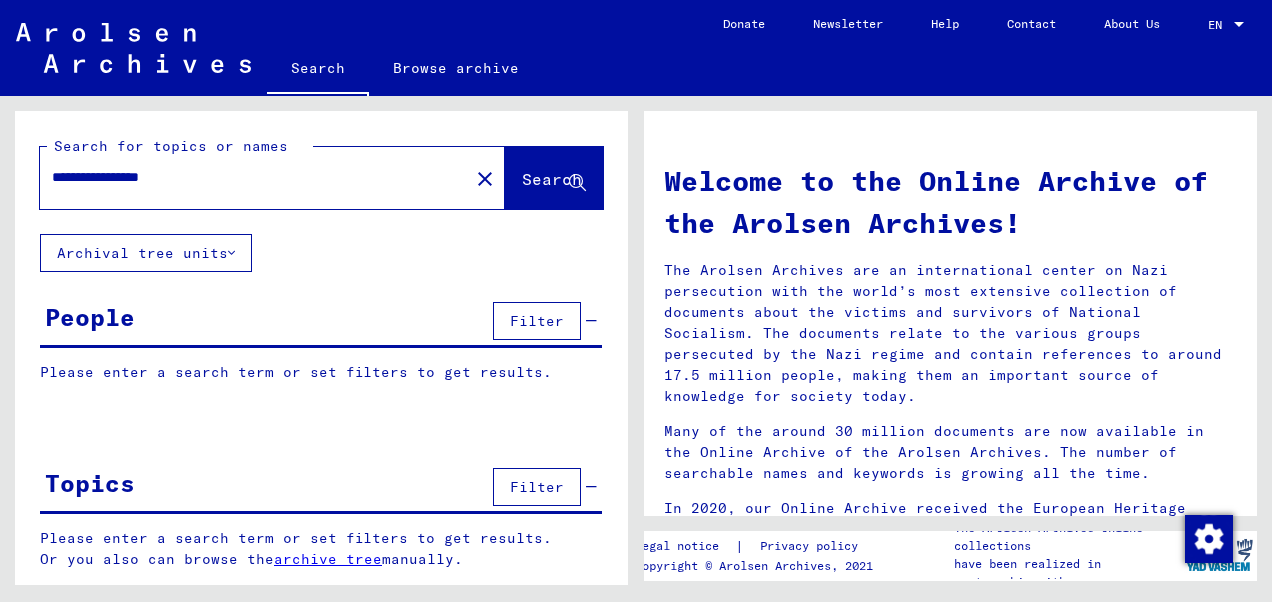 type on "**********" 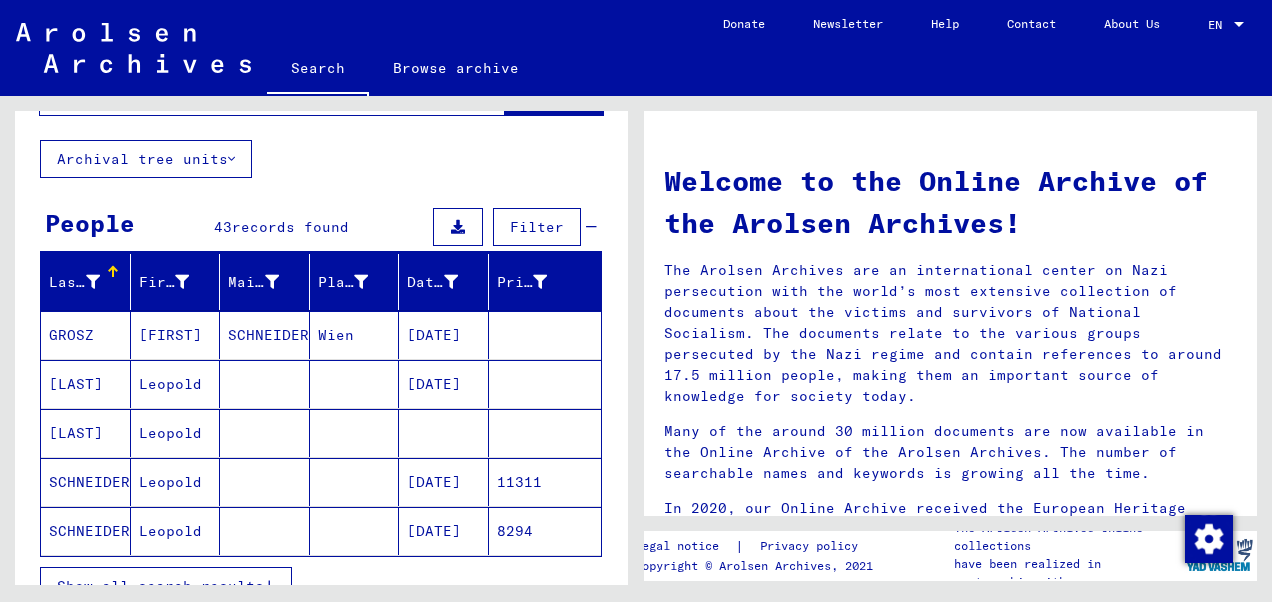 scroll, scrollTop: 138, scrollLeft: 0, axis: vertical 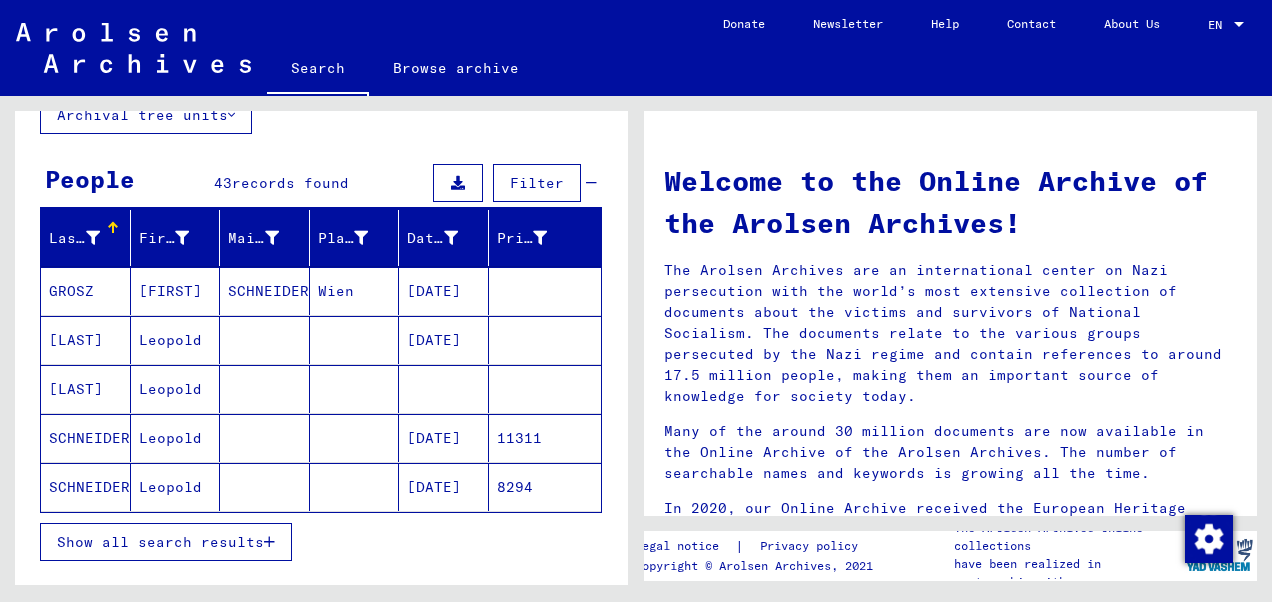 click on "Leopold" at bounding box center (176, 389) 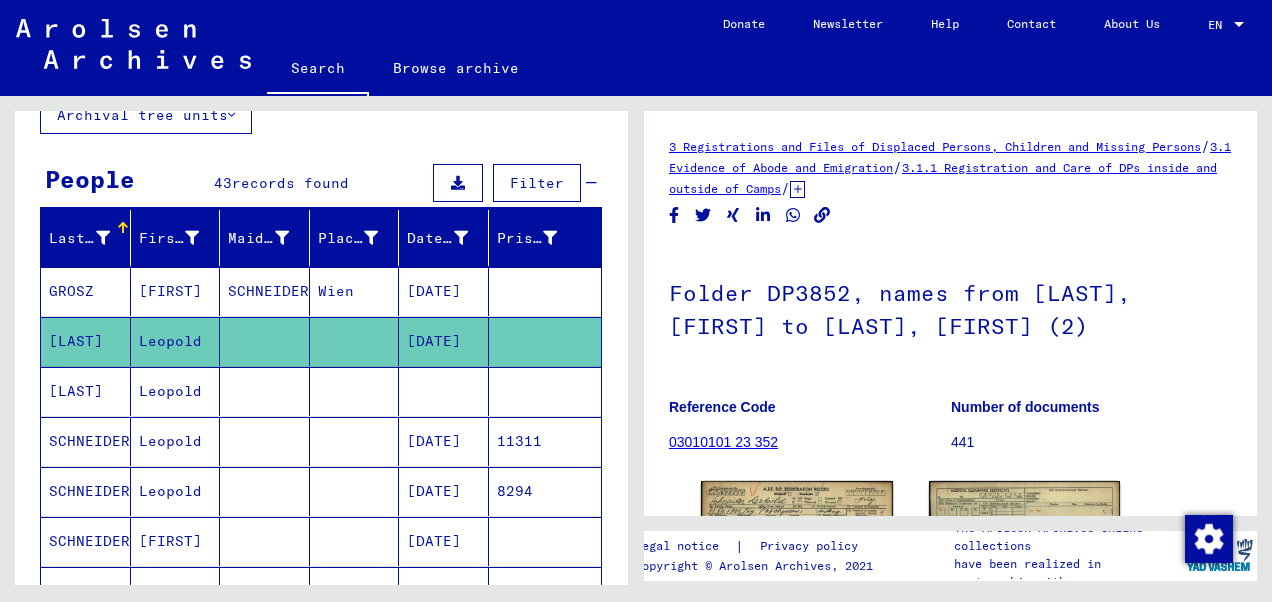 scroll, scrollTop: 0, scrollLeft: 0, axis: both 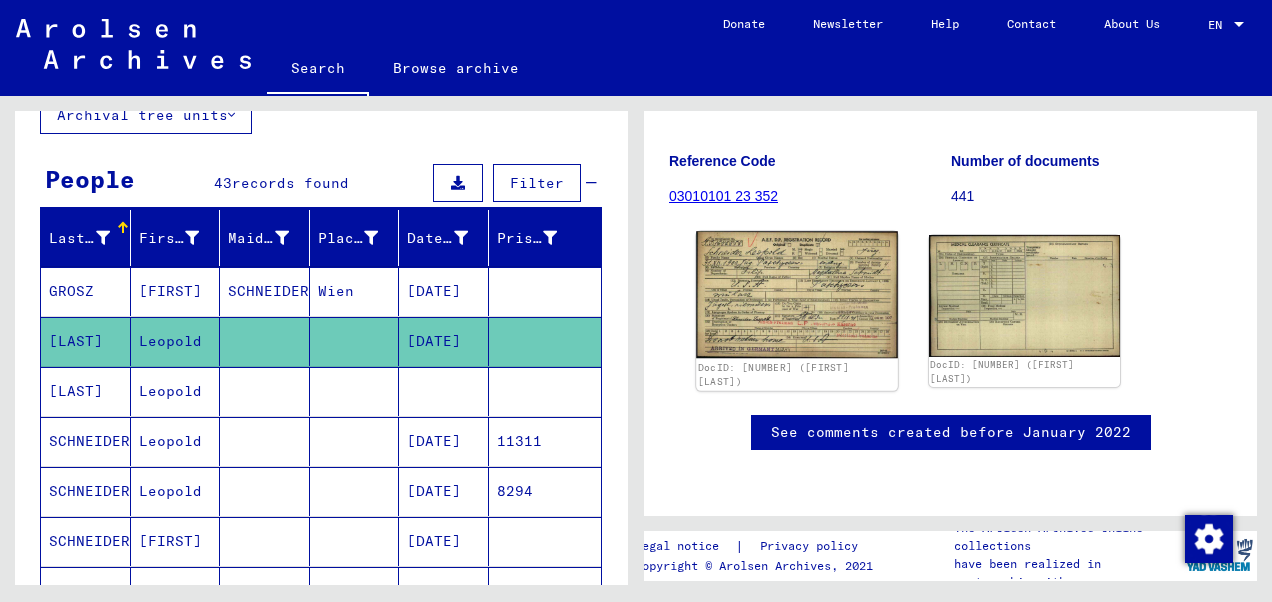 click 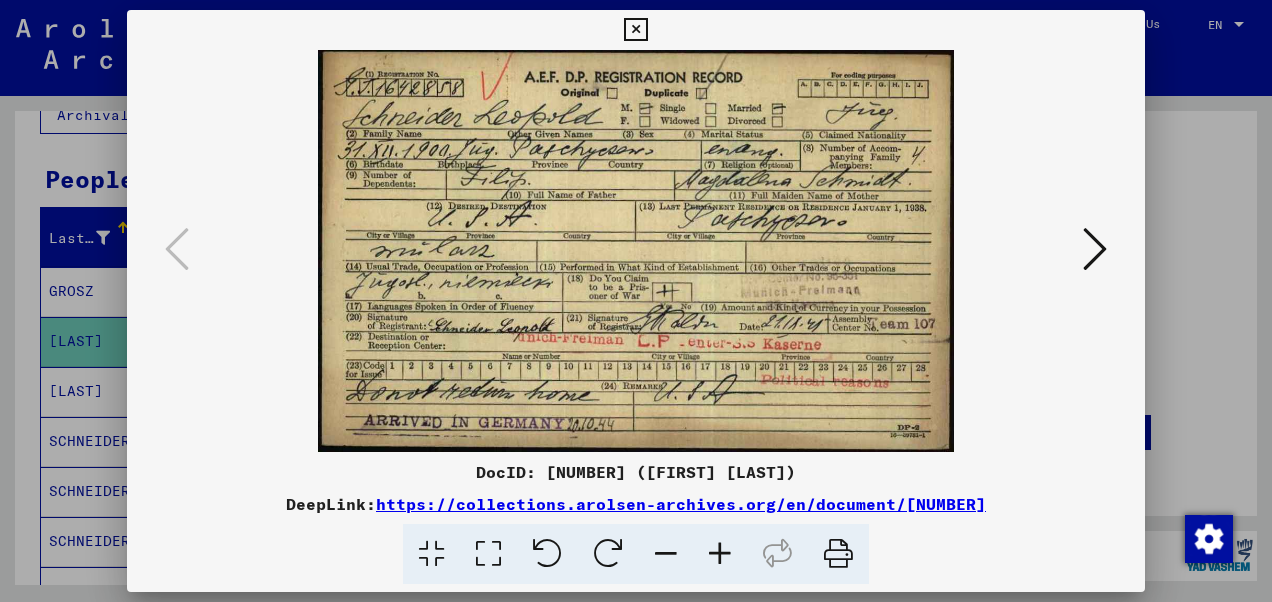 click at bounding box center (635, 30) 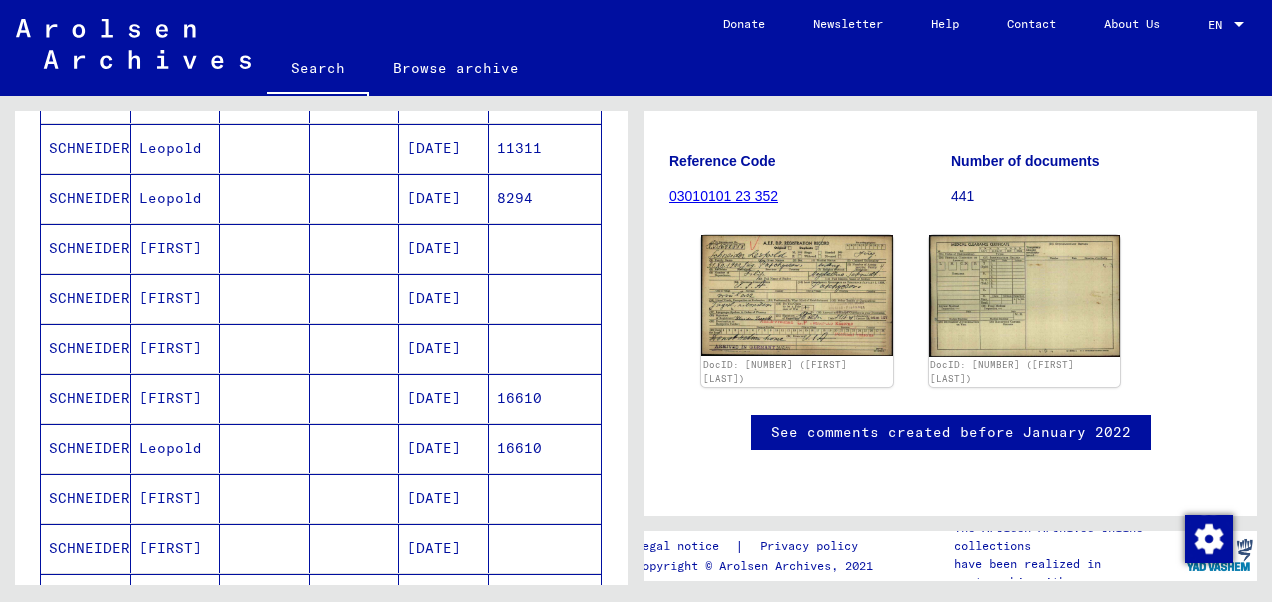 scroll, scrollTop: 469, scrollLeft: 0, axis: vertical 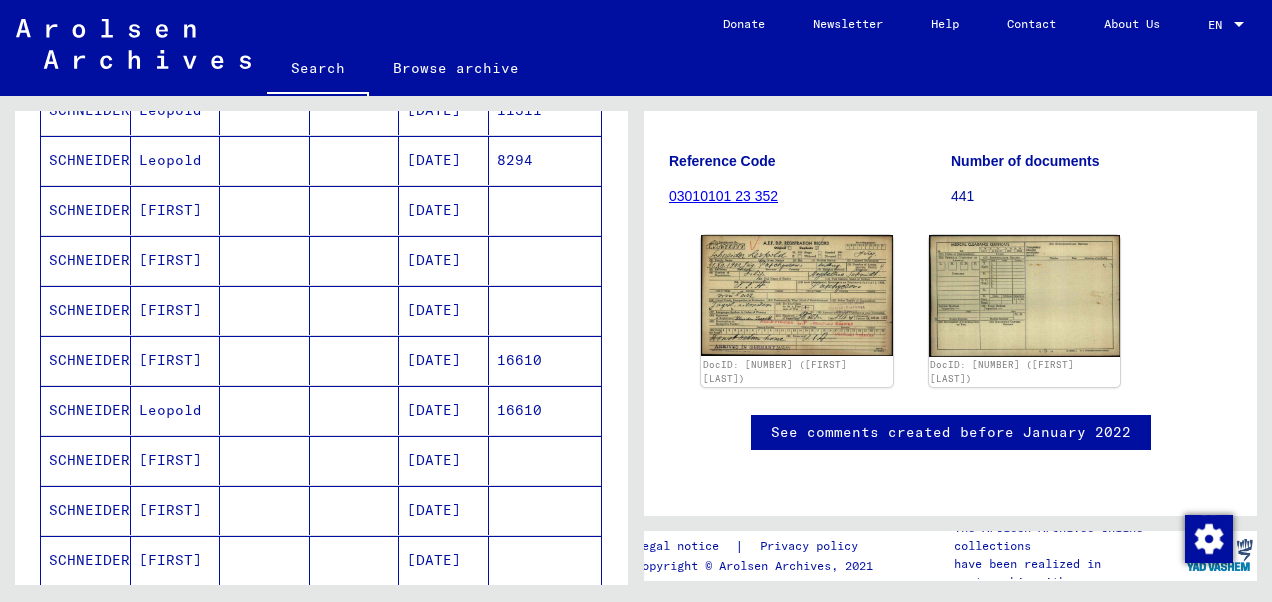 click at bounding box center [355, 260] 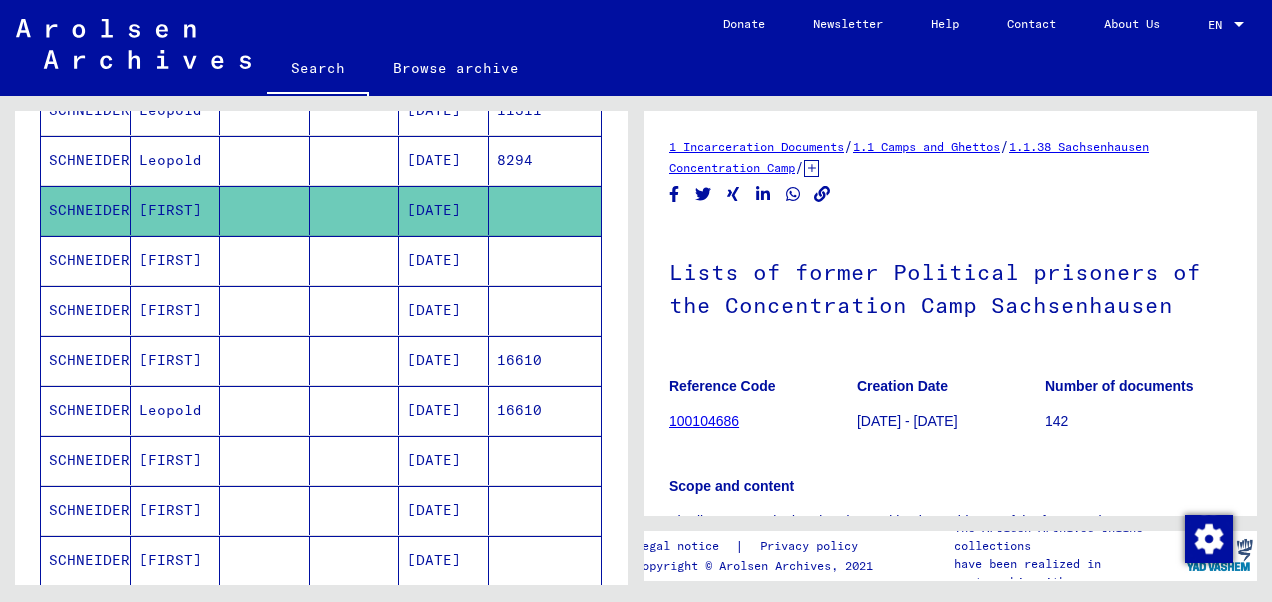 scroll, scrollTop: 0, scrollLeft: 0, axis: both 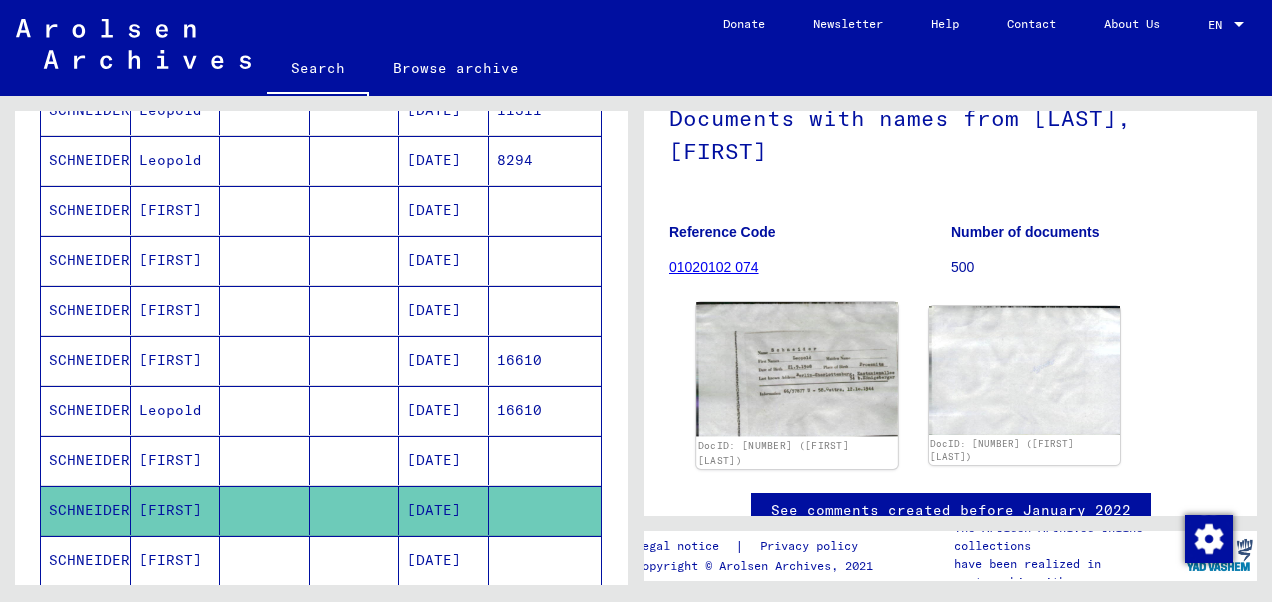 click 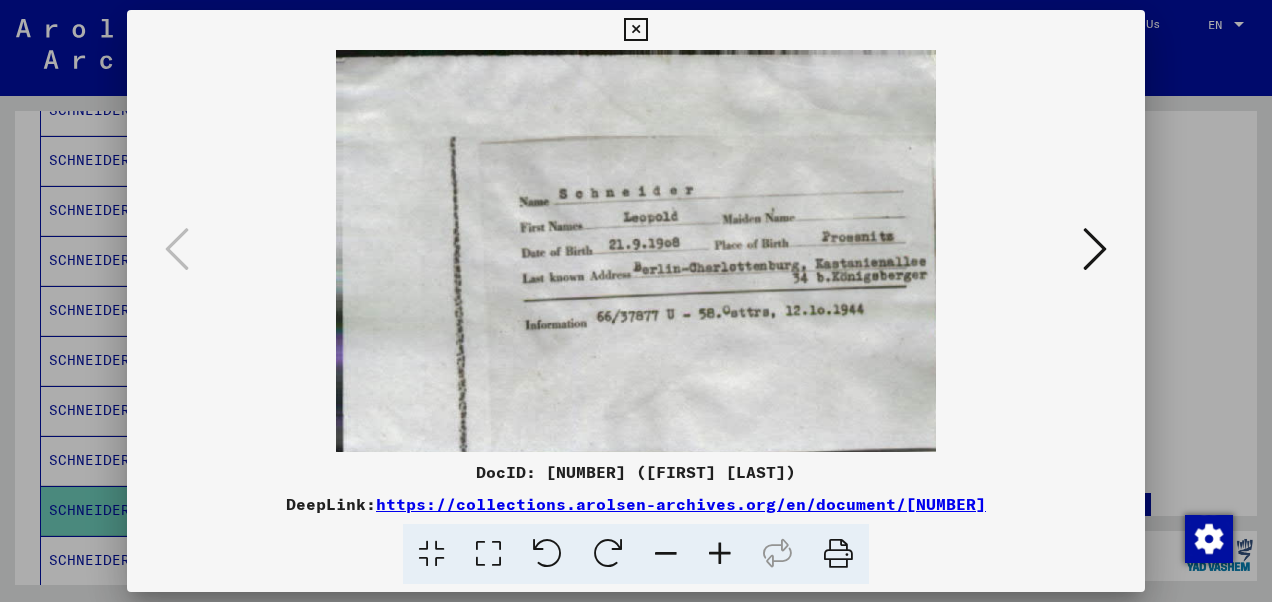 click at bounding box center (635, 30) 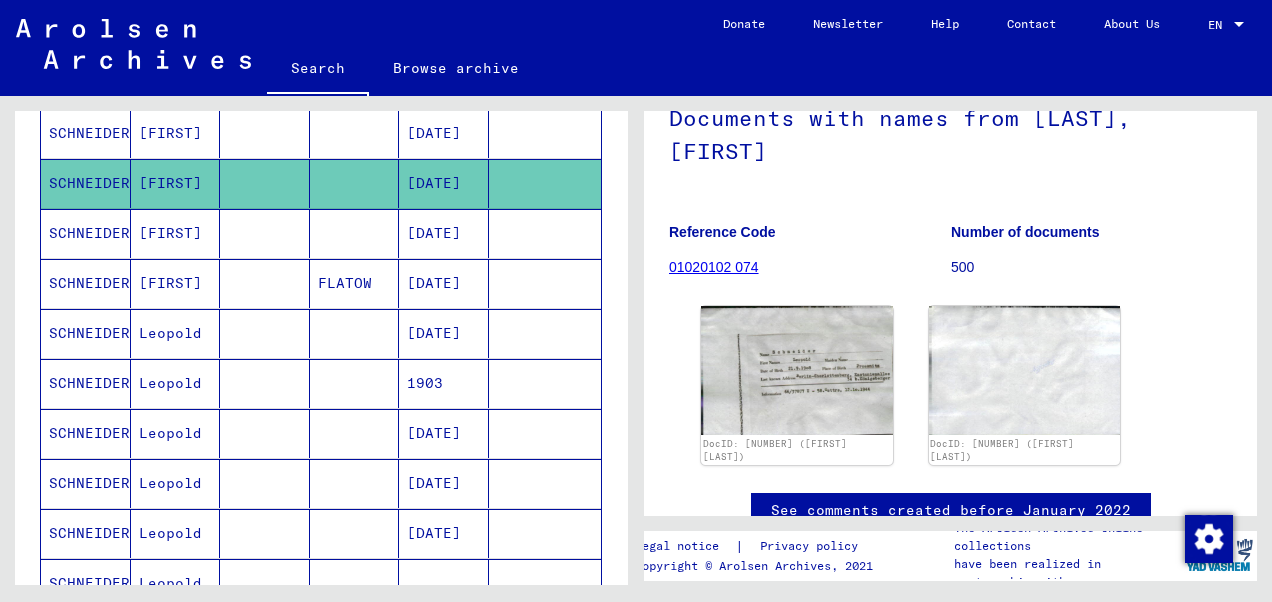 scroll, scrollTop: 828, scrollLeft: 0, axis: vertical 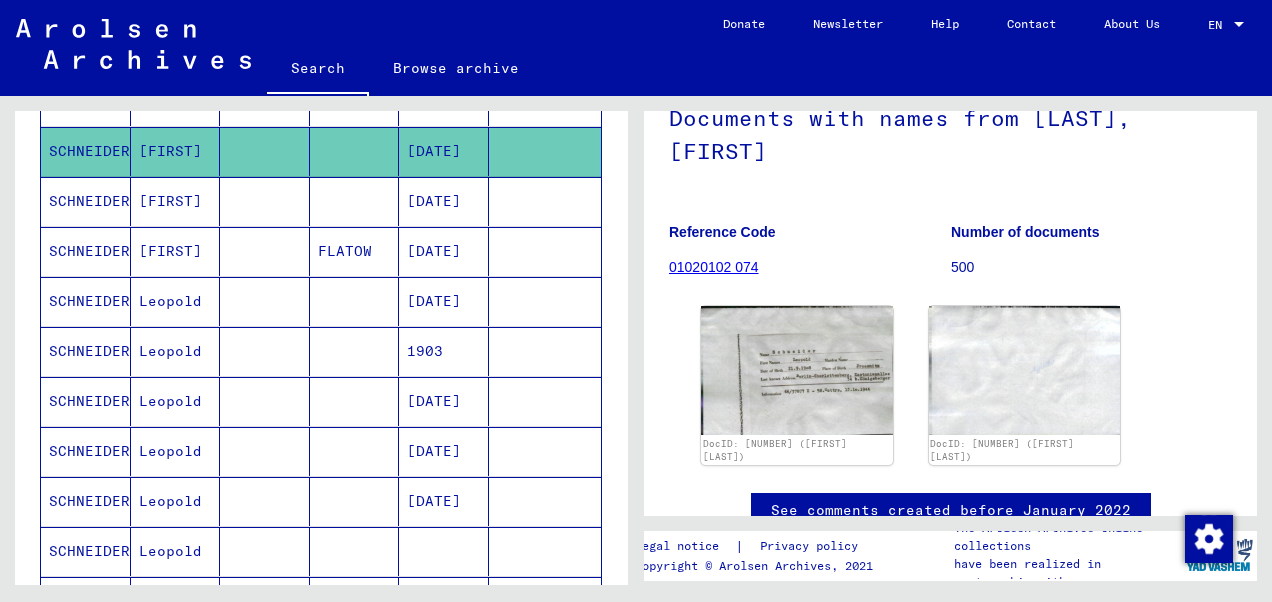 click at bounding box center (355, 351) 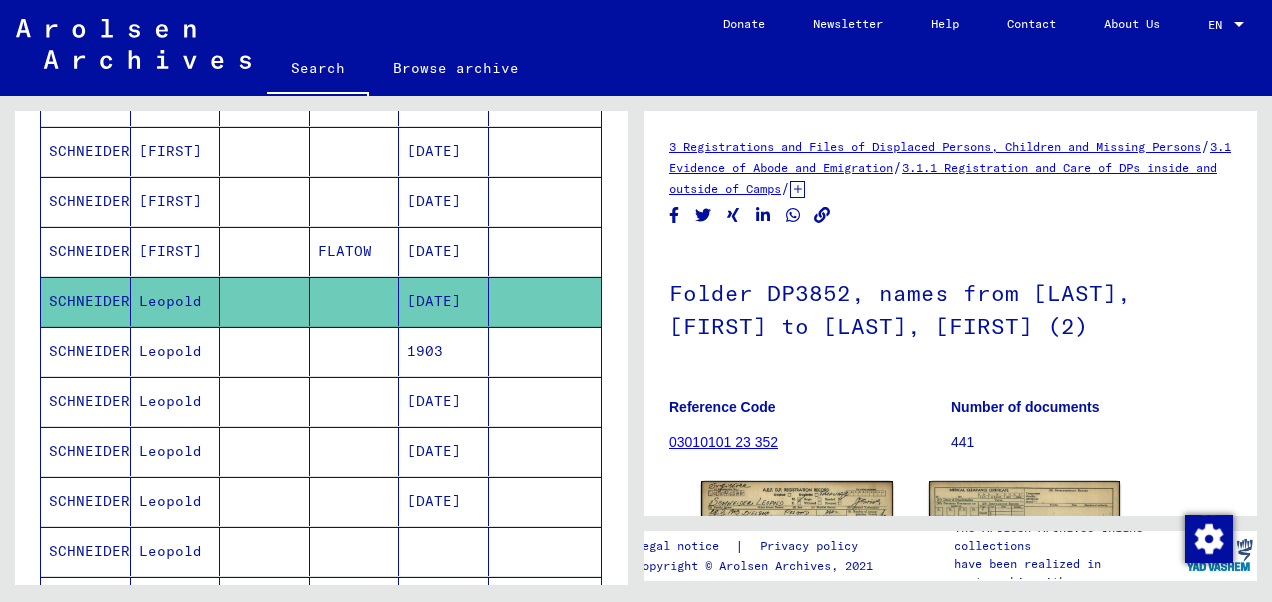 scroll, scrollTop: 0, scrollLeft: 0, axis: both 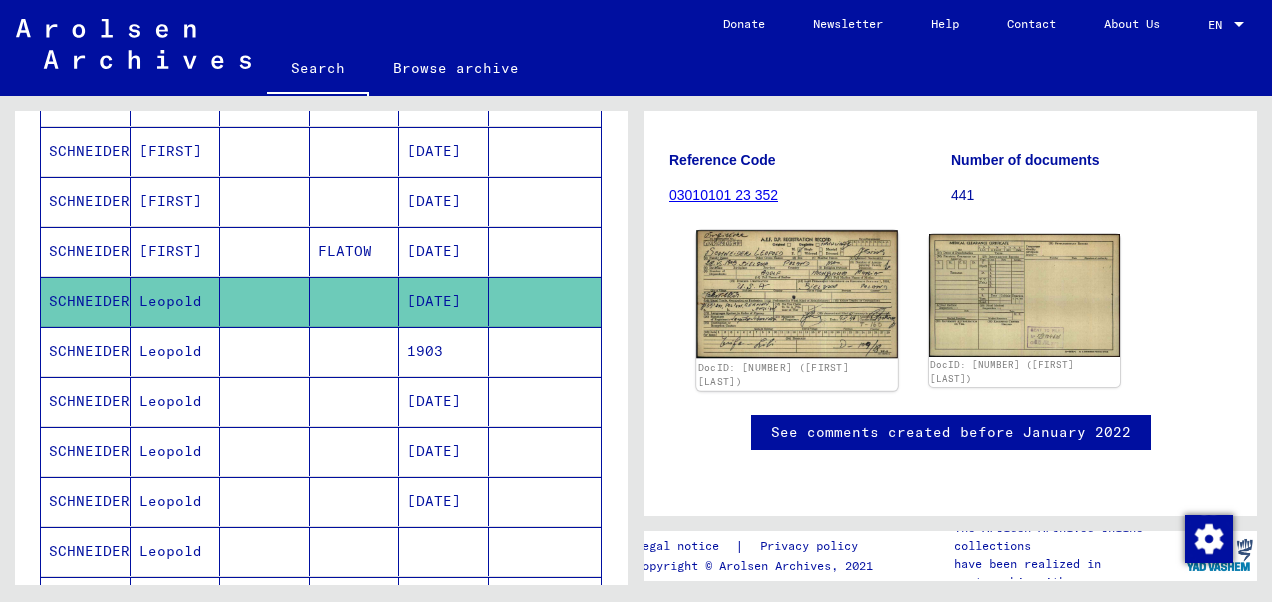 click 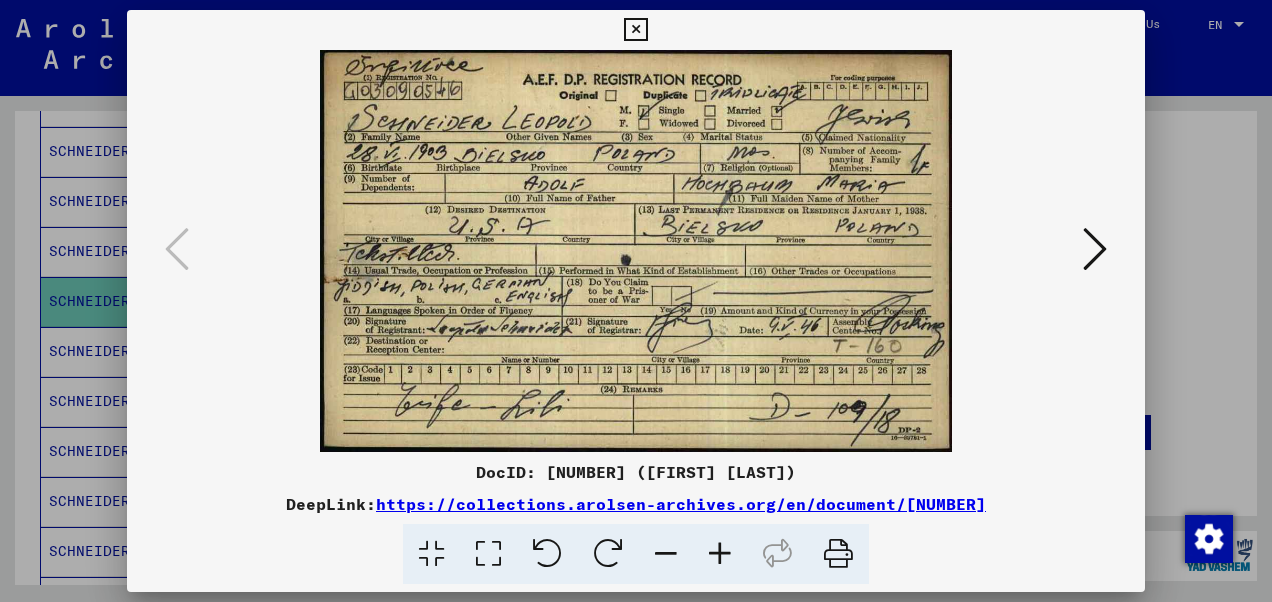 click at bounding box center [1095, 249] 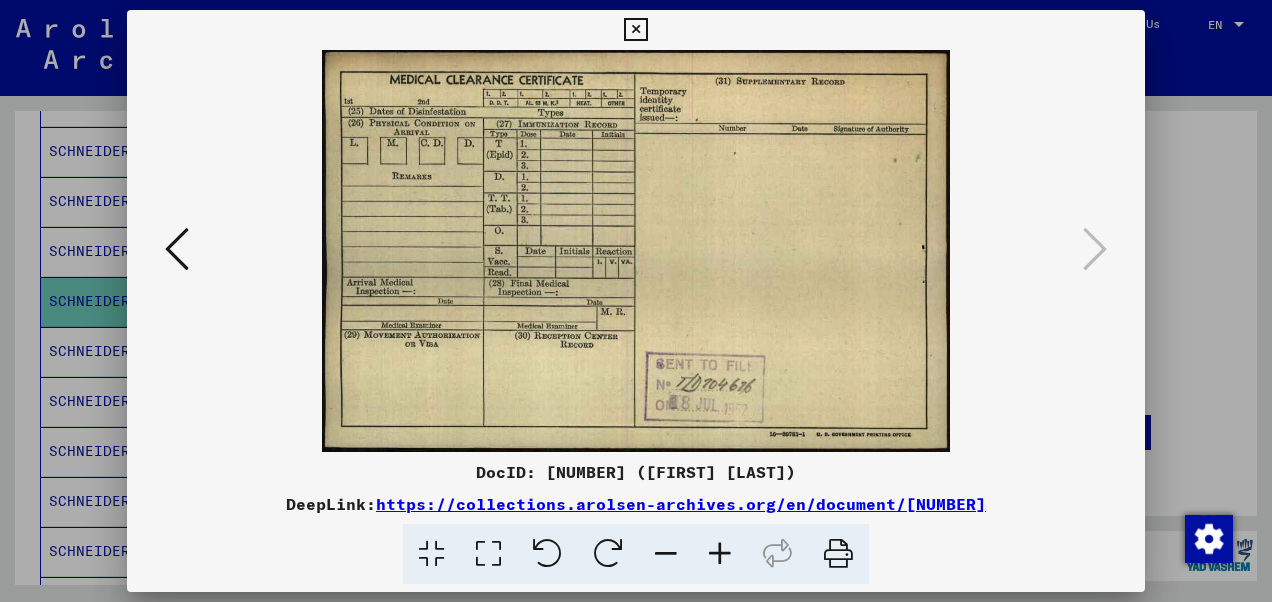 click at bounding box center (177, 249) 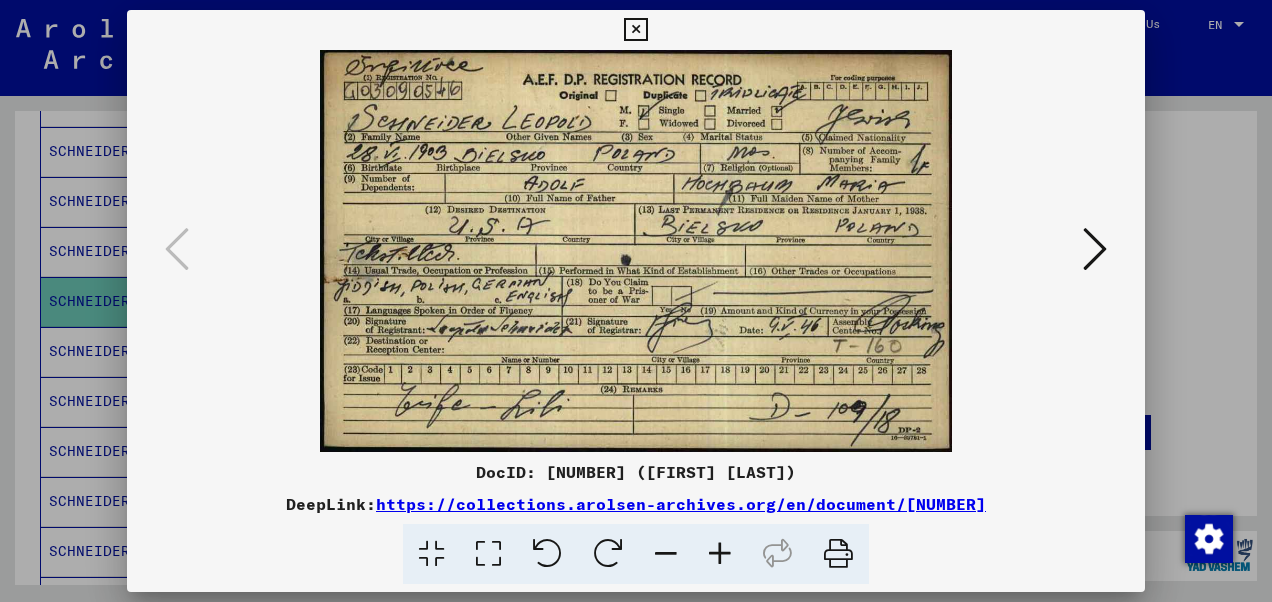 click at bounding box center (635, 30) 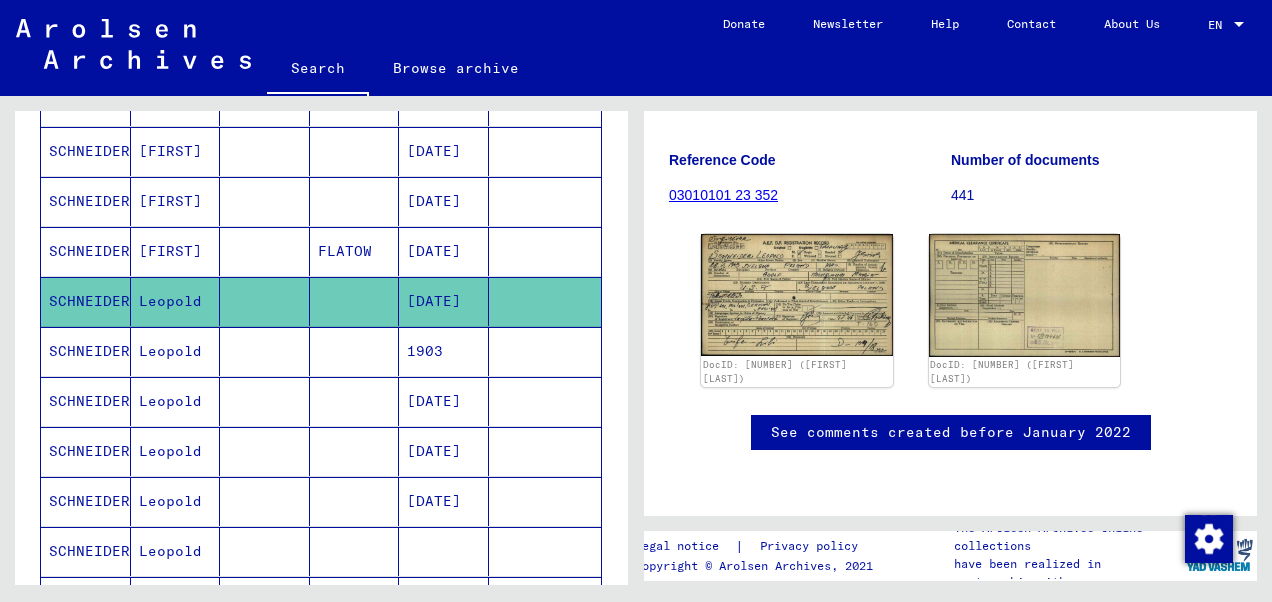 click at bounding box center [355, 451] 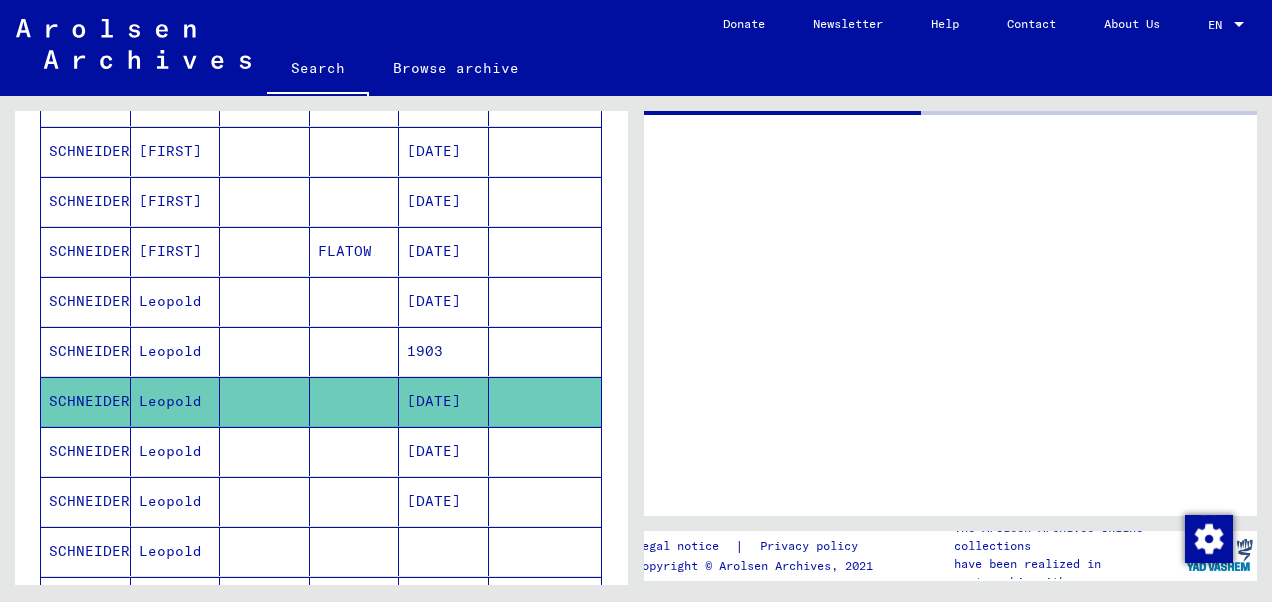 scroll, scrollTop: 0, scrollLeft: 0, axis: both 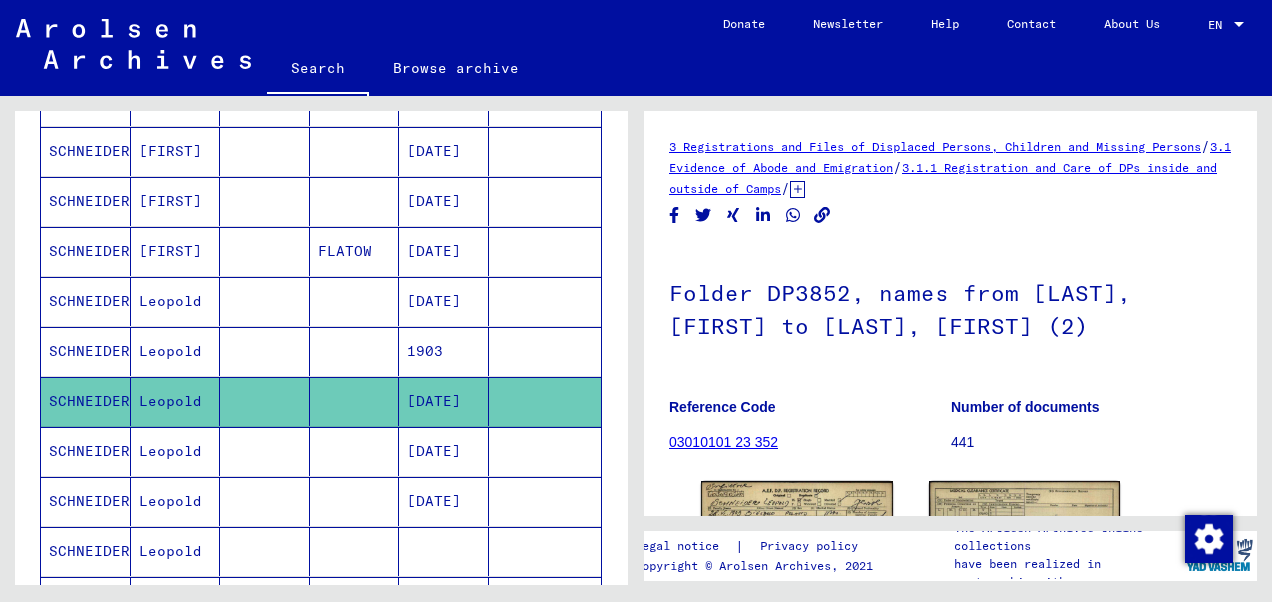 click at bounding box center [265, 401] 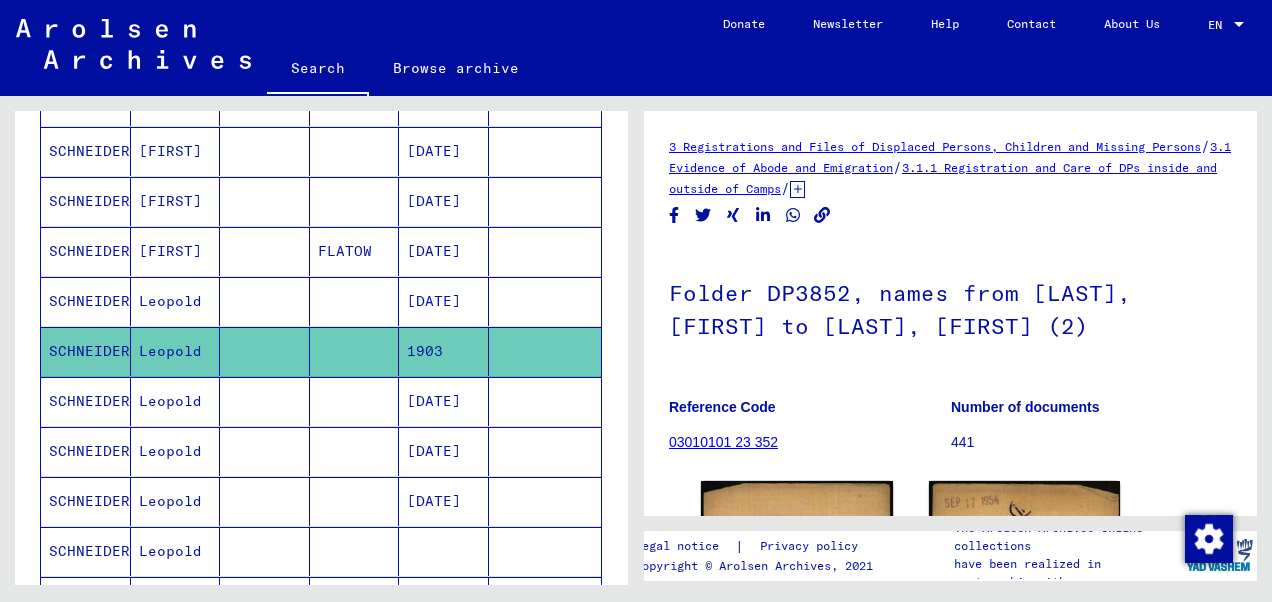 scroll, scrollTop: 0, scrollLeft: 0, axis: both 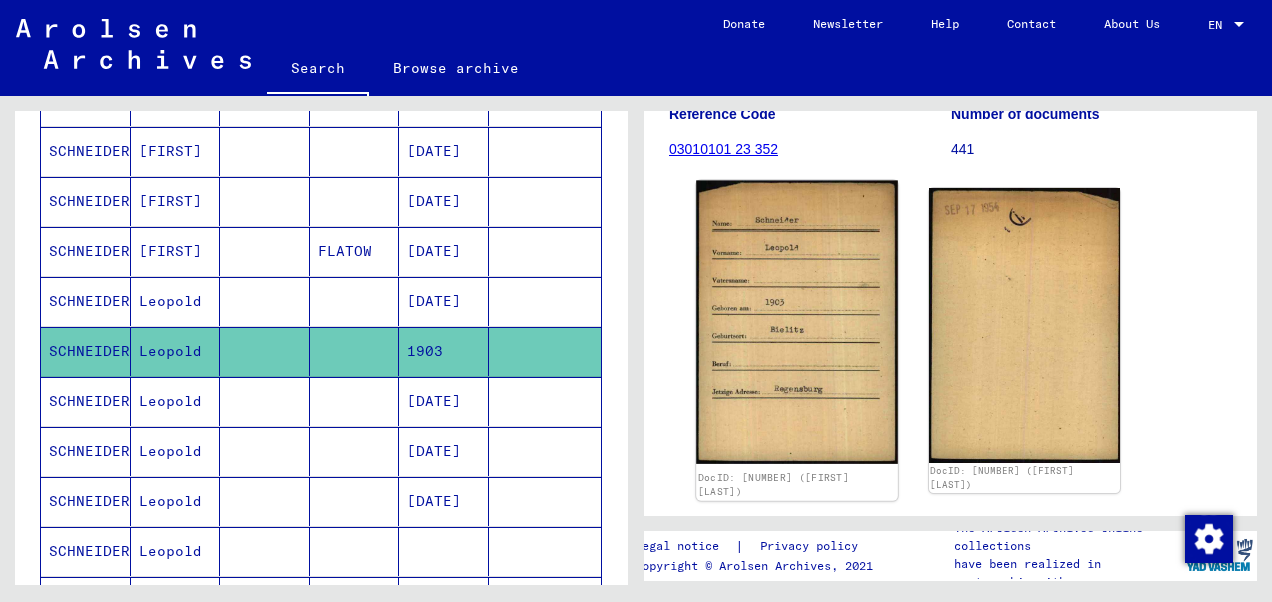 click 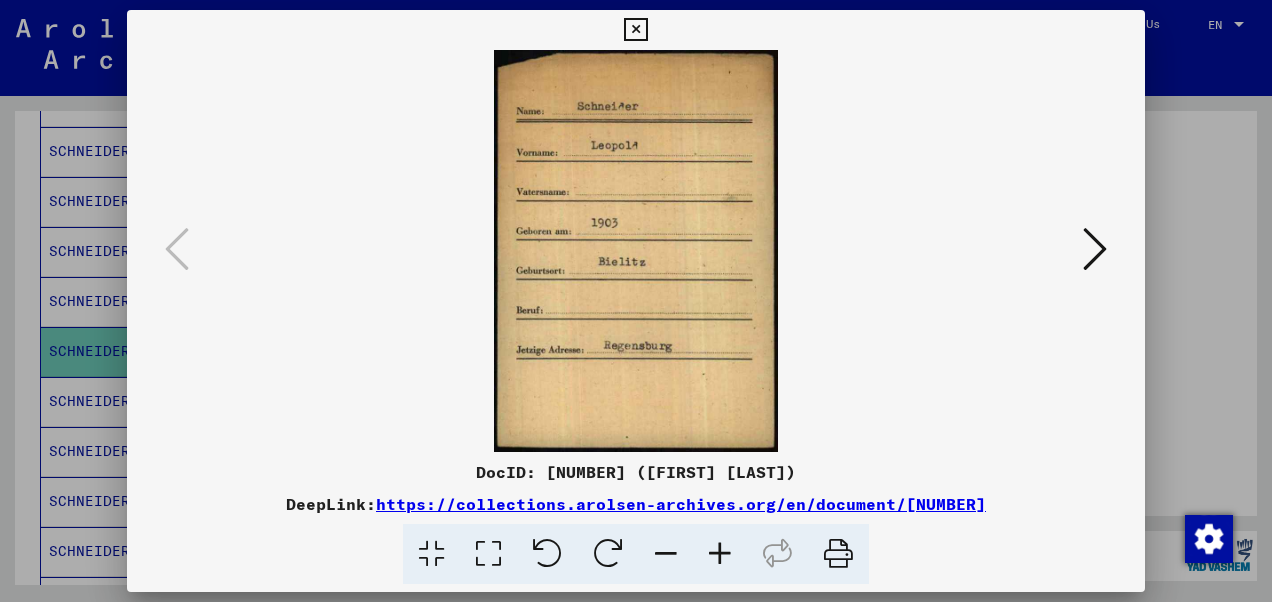 click at bounding box center [1095, 249] 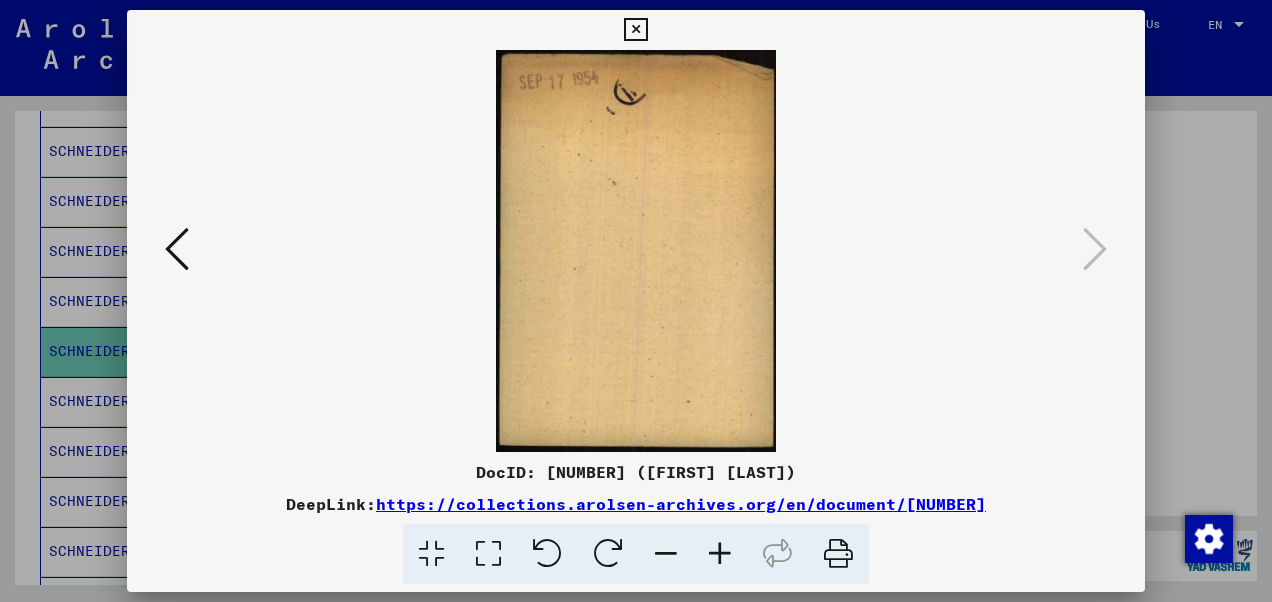 click at bounding box center (177, 249) 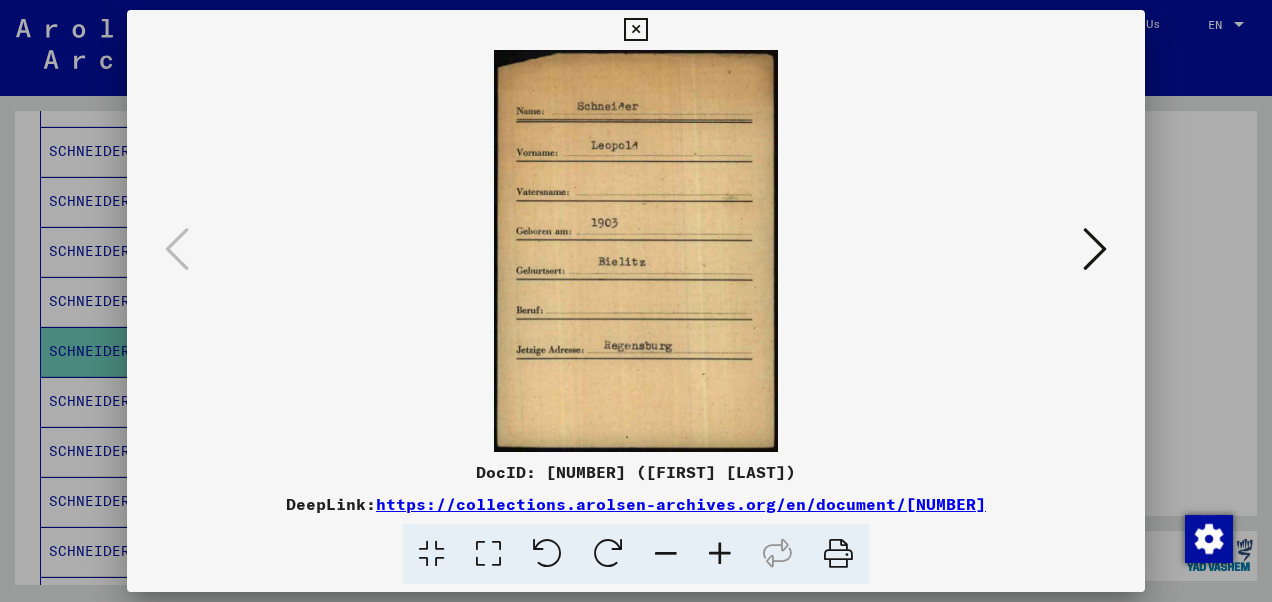 click at bounding box center [635, 30] 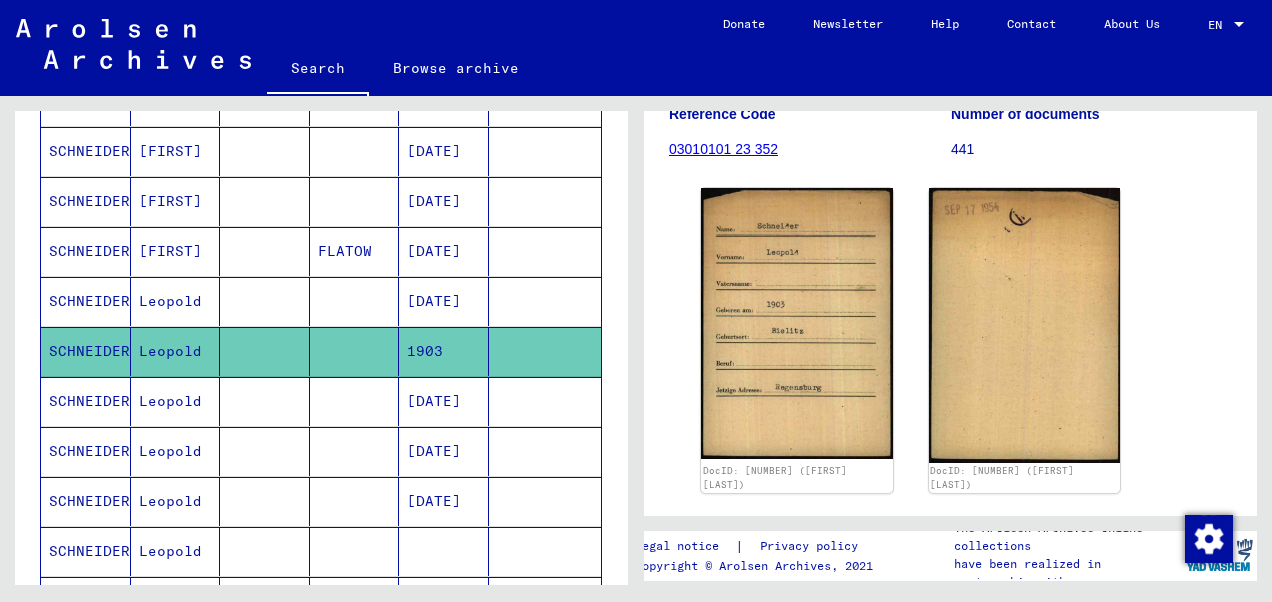 click at bounding box center (265, 451) 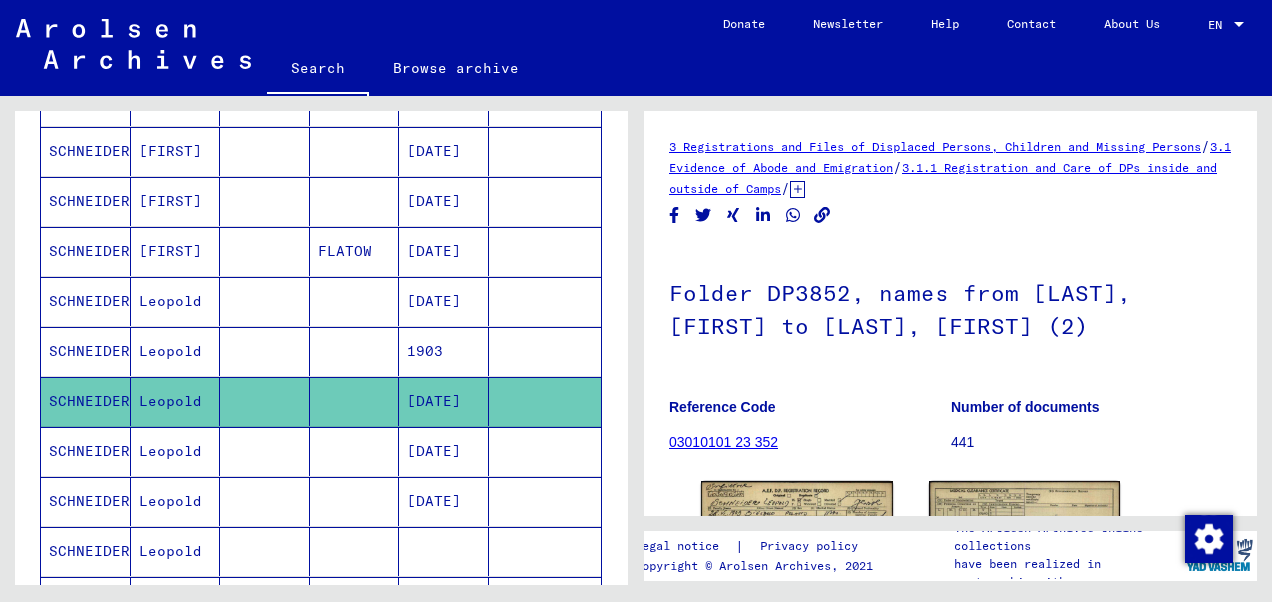 scroll, scrollTop: 0, scrollLeft: 0, axis: both 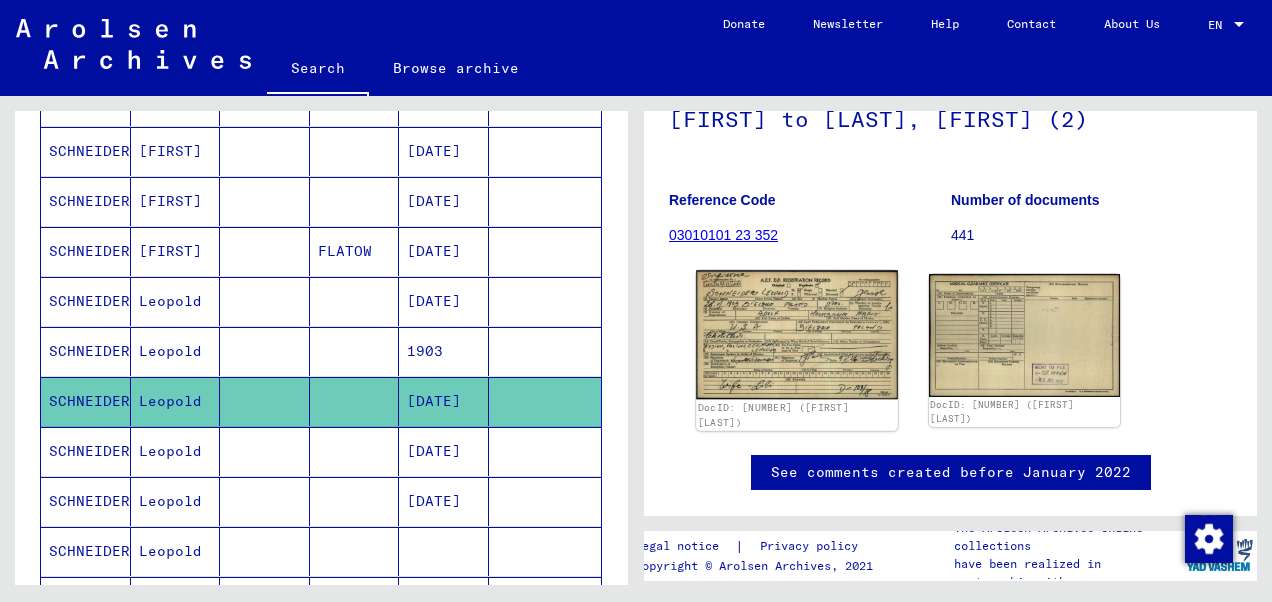 click 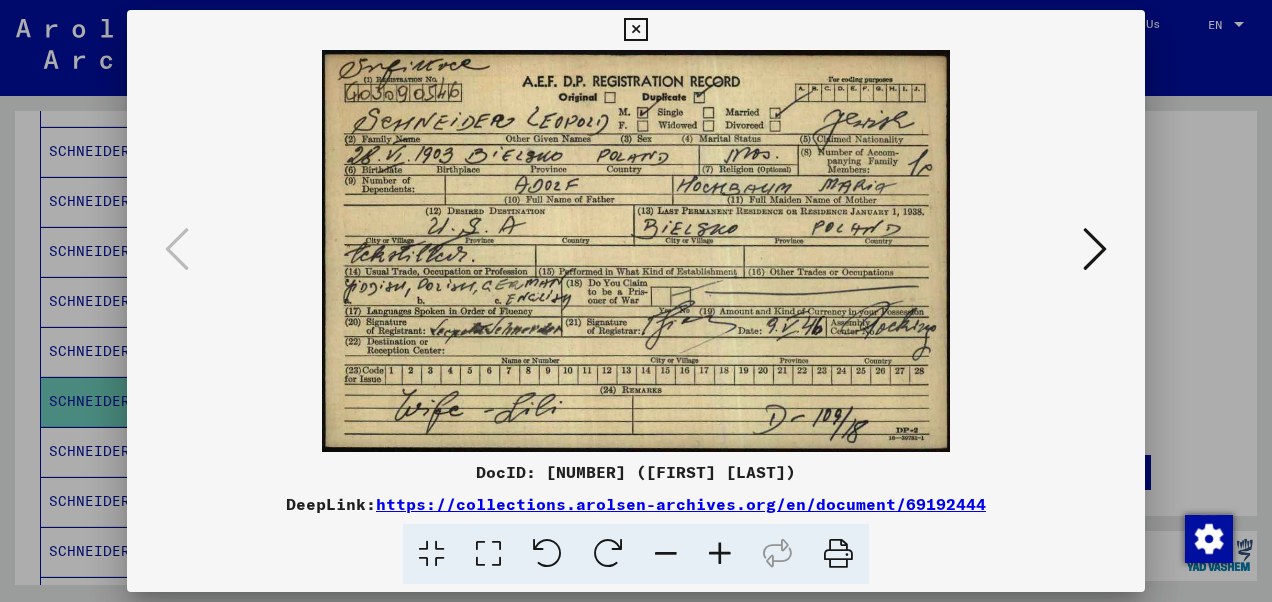 click at bounding box center (635, 30) 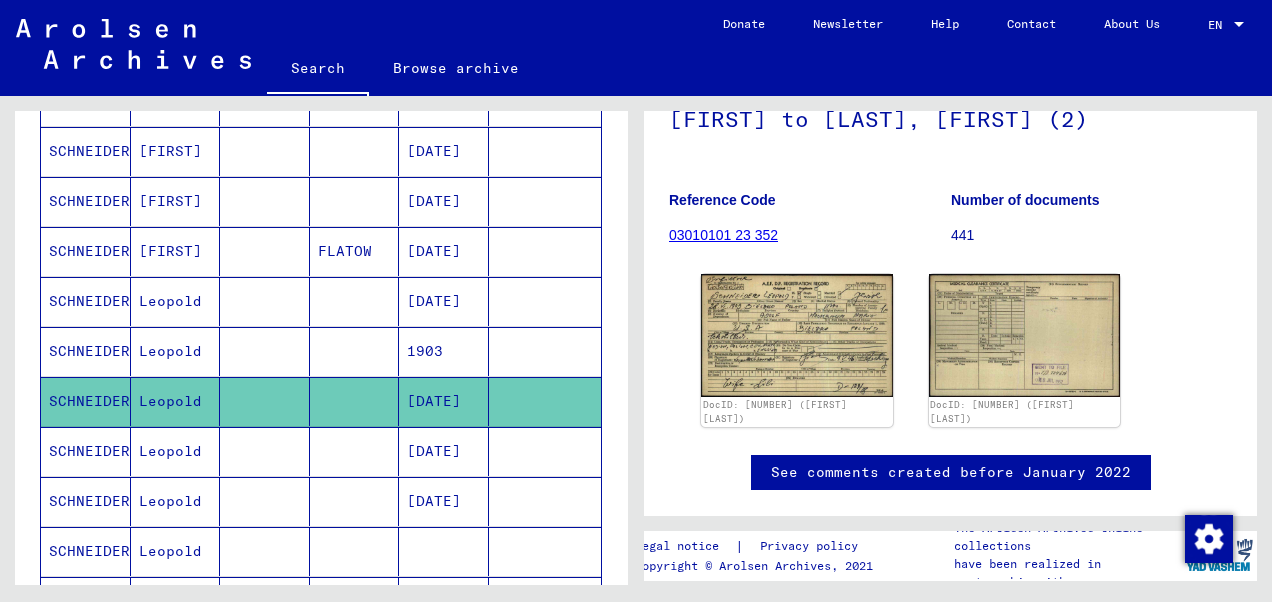 click at bounding box center (265, 501) 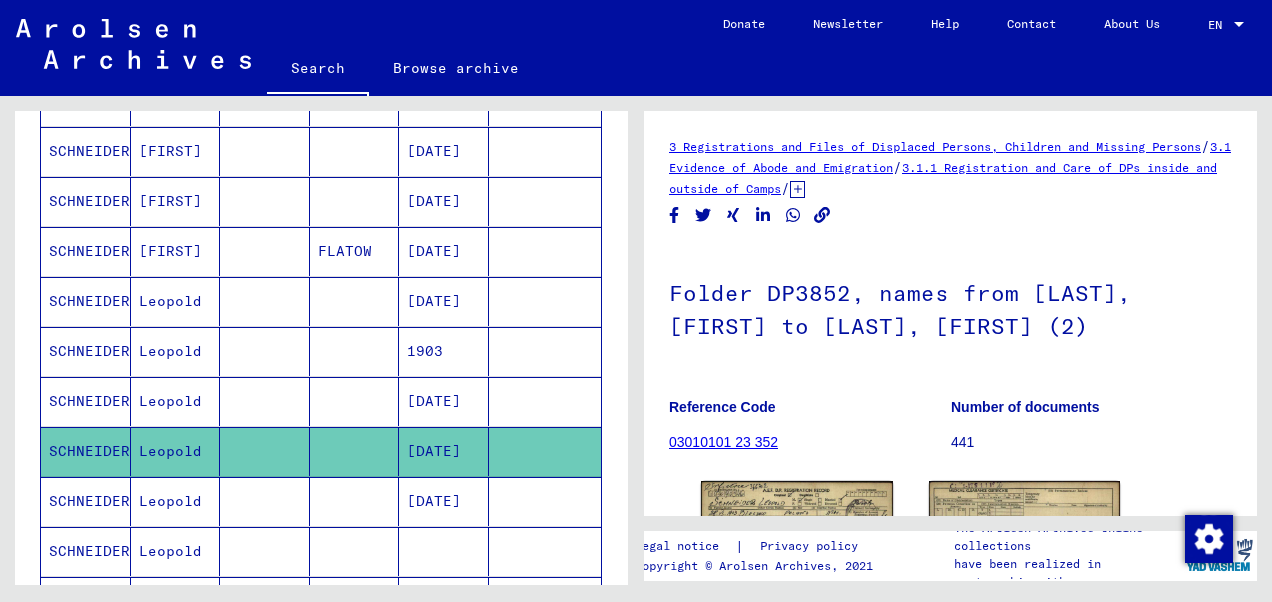 scroll, scrollTop: 0, scrollLeft: 0, axis: both 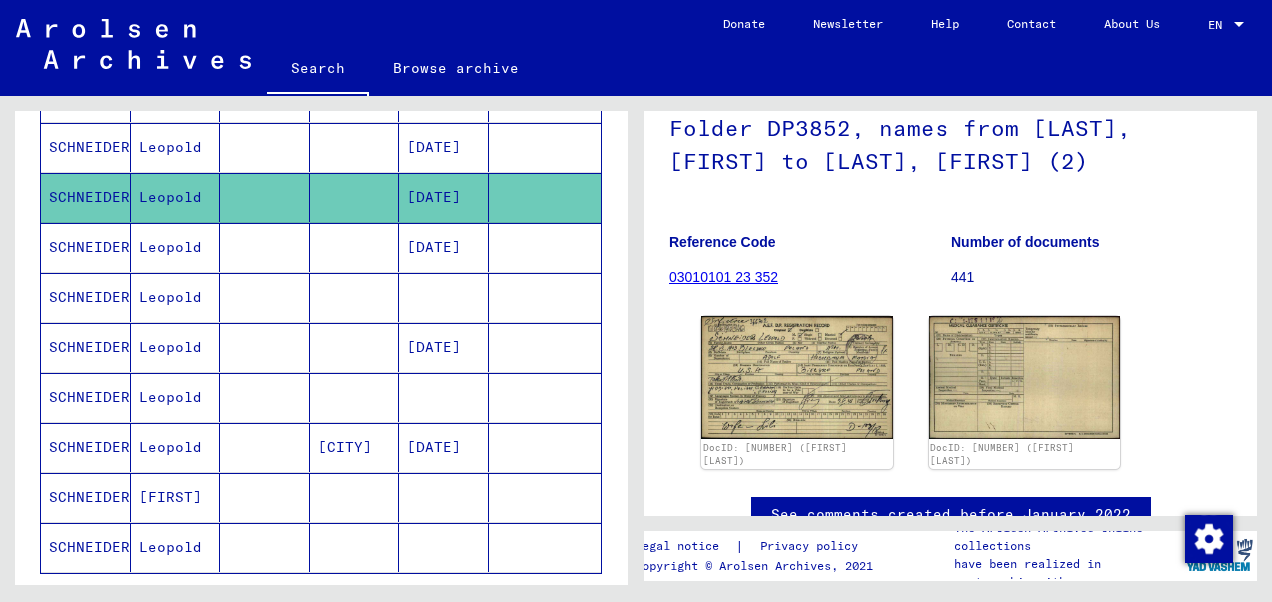 click at bounding box center (265, 297) 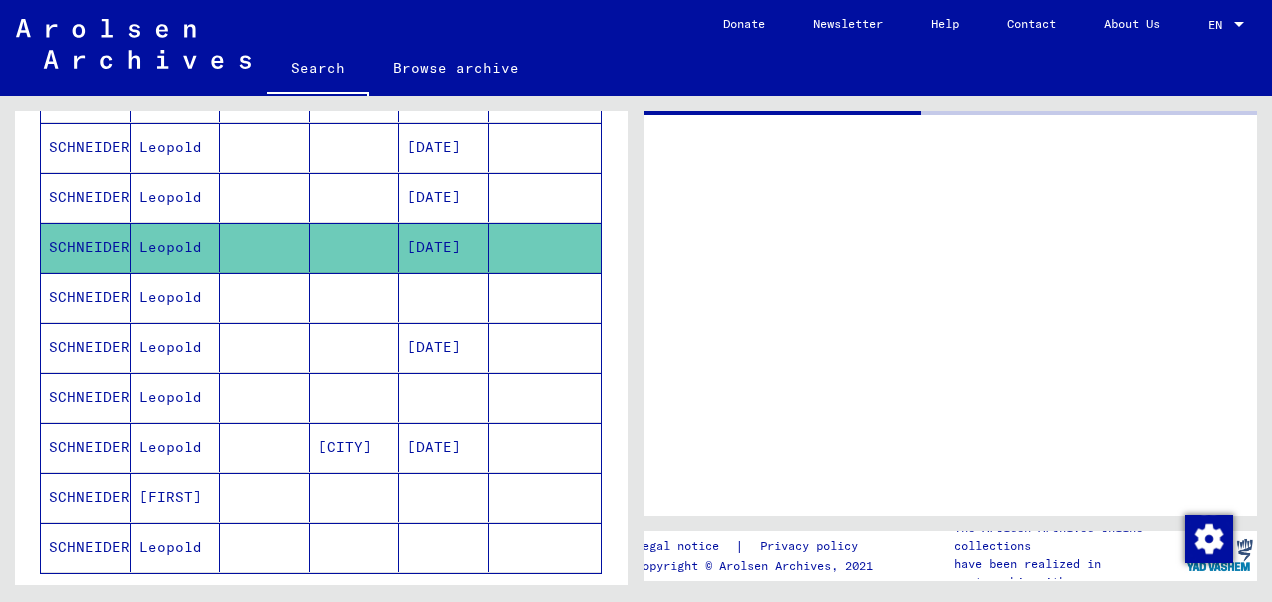 scroll, scrollTop: 0, scrollLeft: 0, axis: both 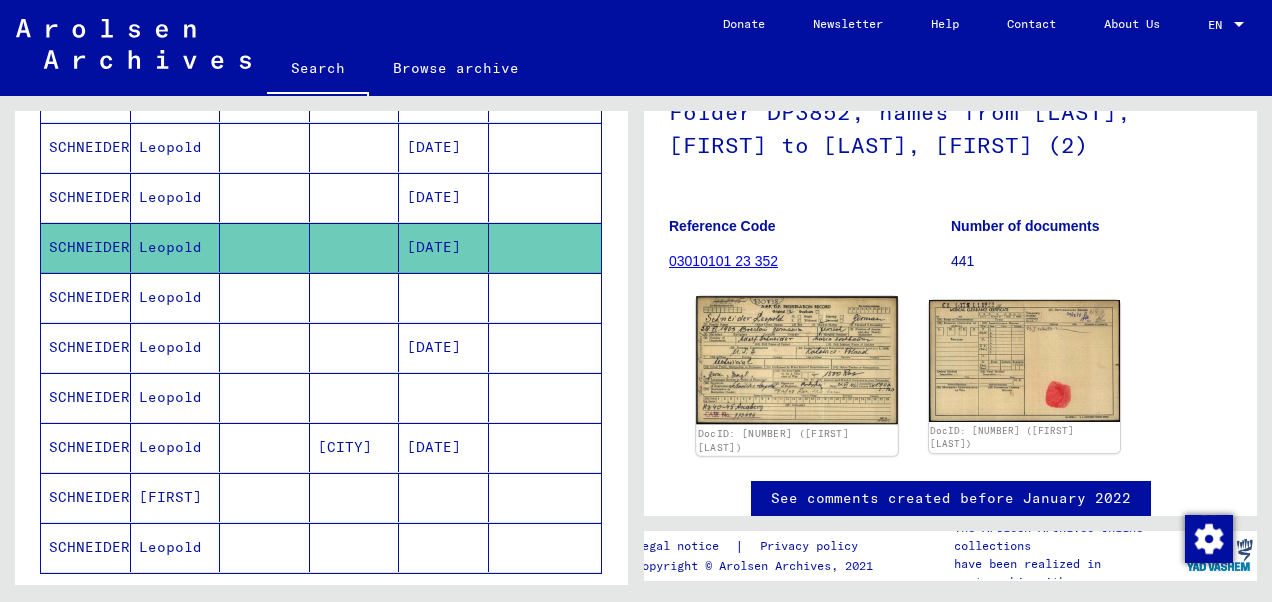 click 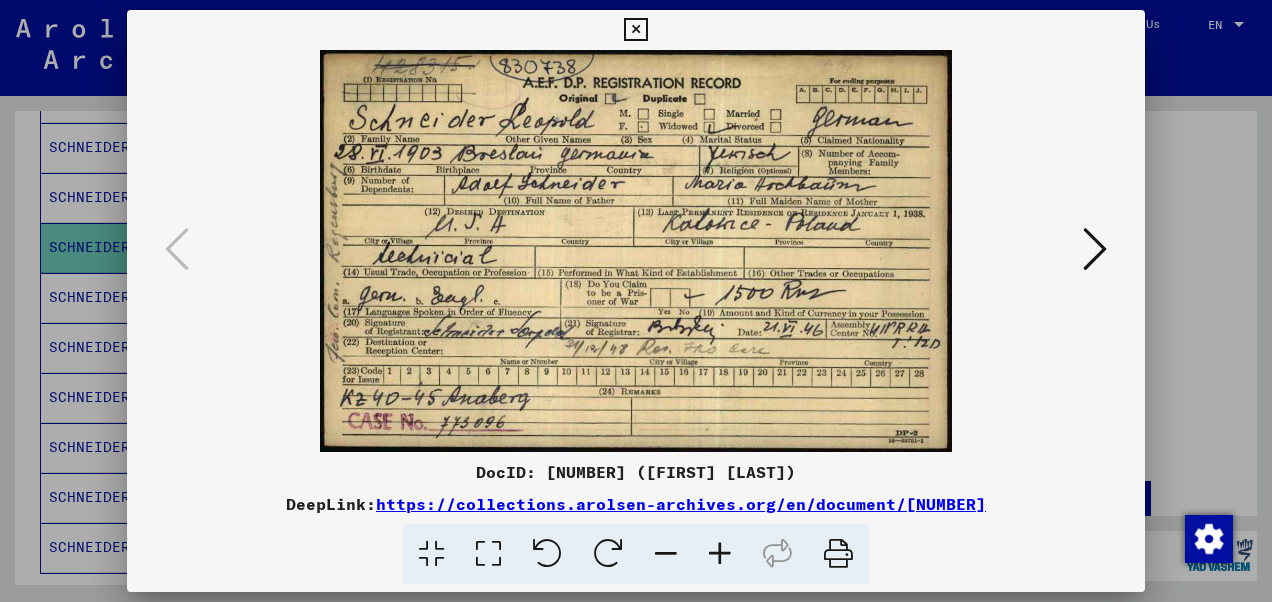 click at bounding box center [635, 30] 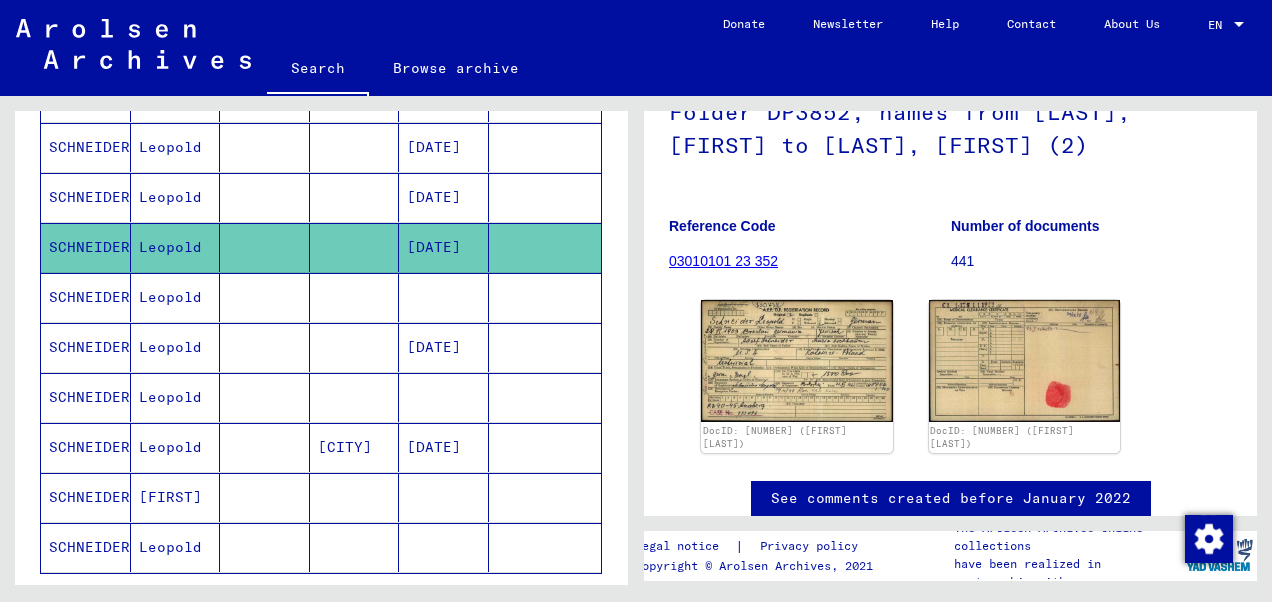 click on "[DATE]" at bounding box center (444, 197) 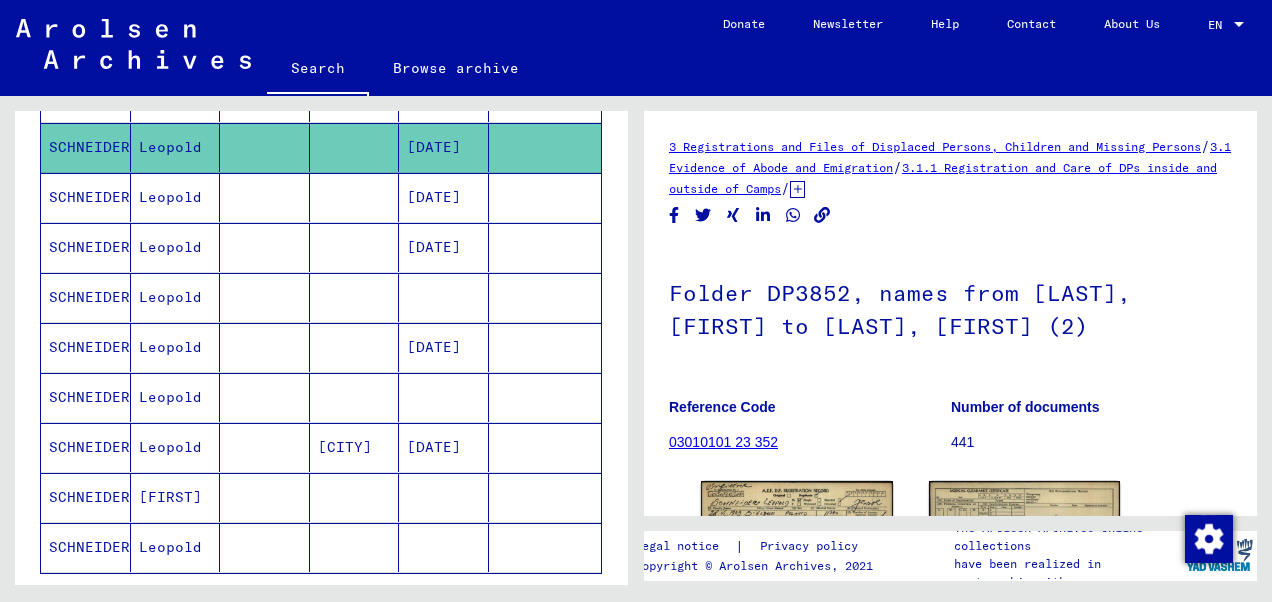 scroll, scrollTop: 0, scrollLeft: 0, axis: both 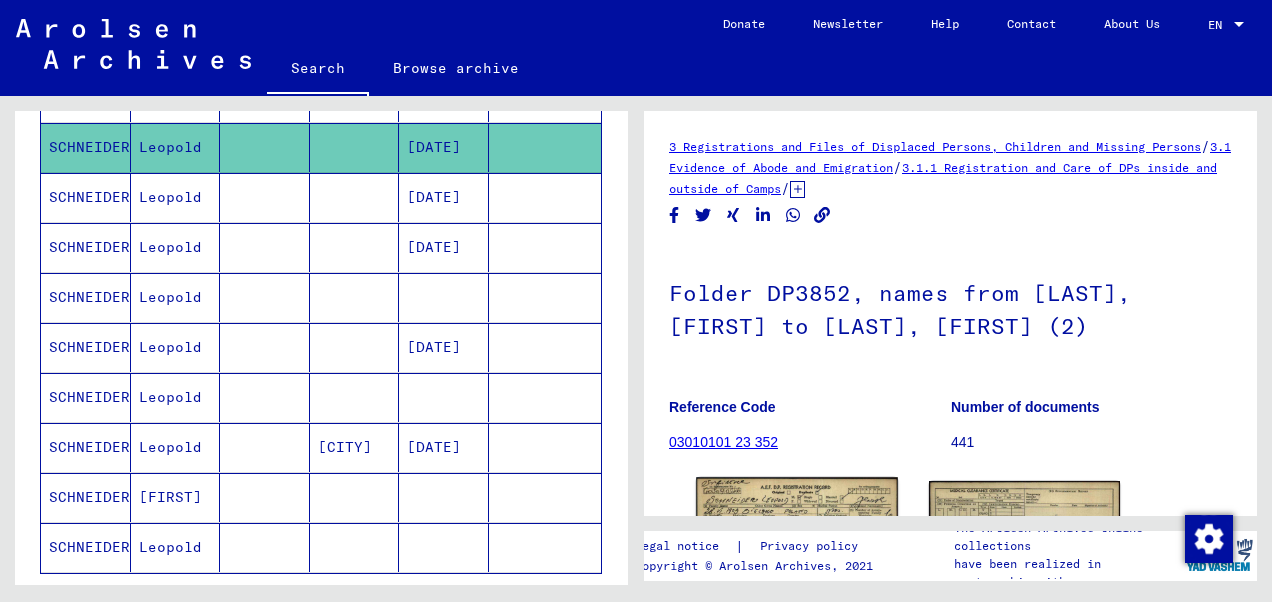 click 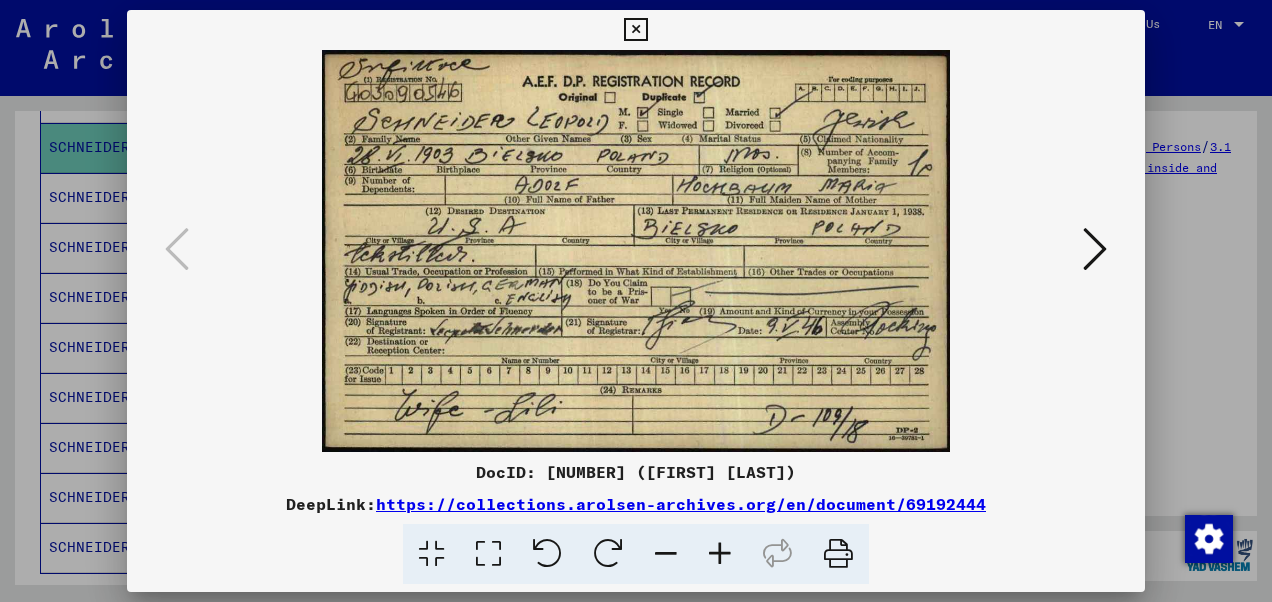 click at bounding box center (635, 30) 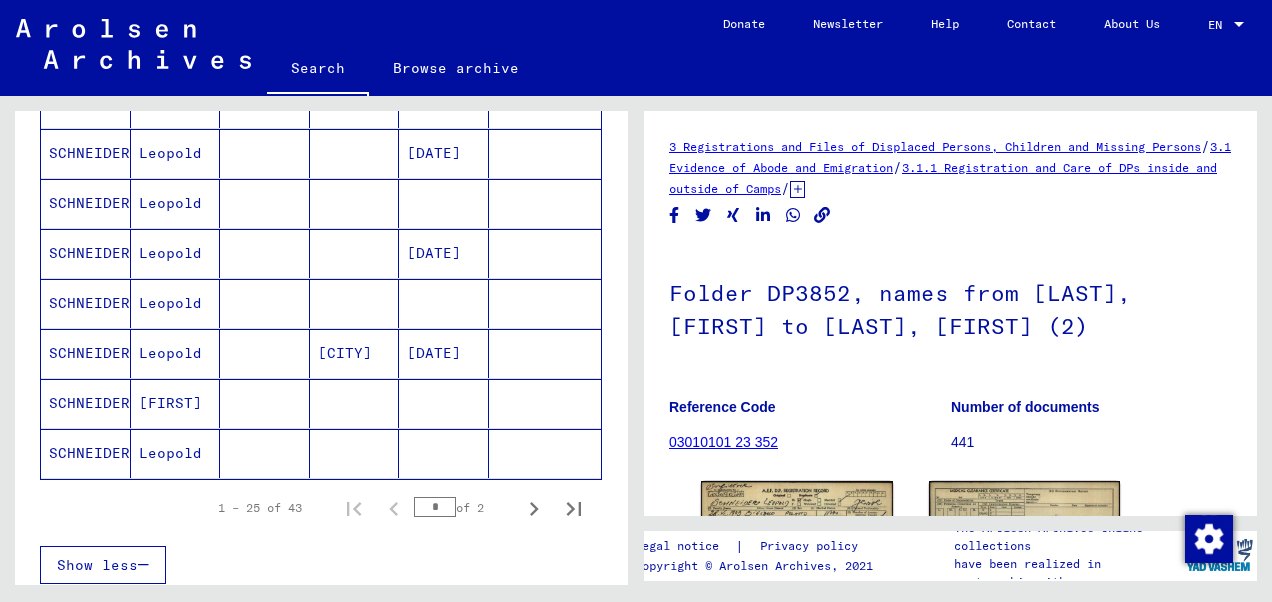 scroll, scrollTop: 1218, scrollLeft: 0, axis: vertical 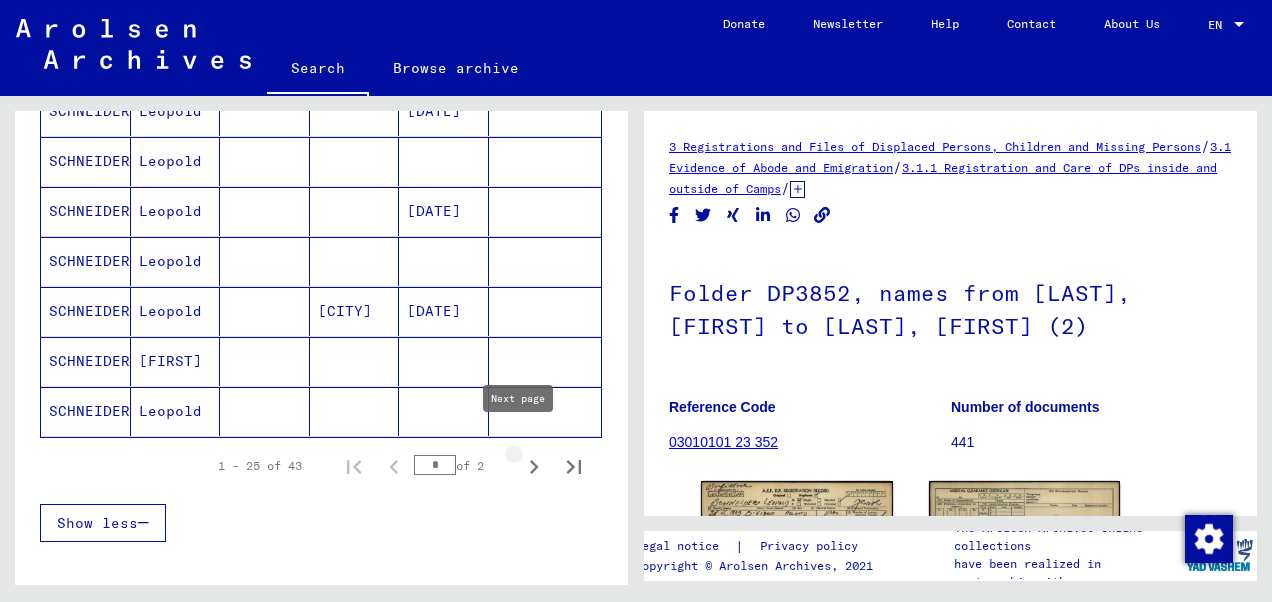 click 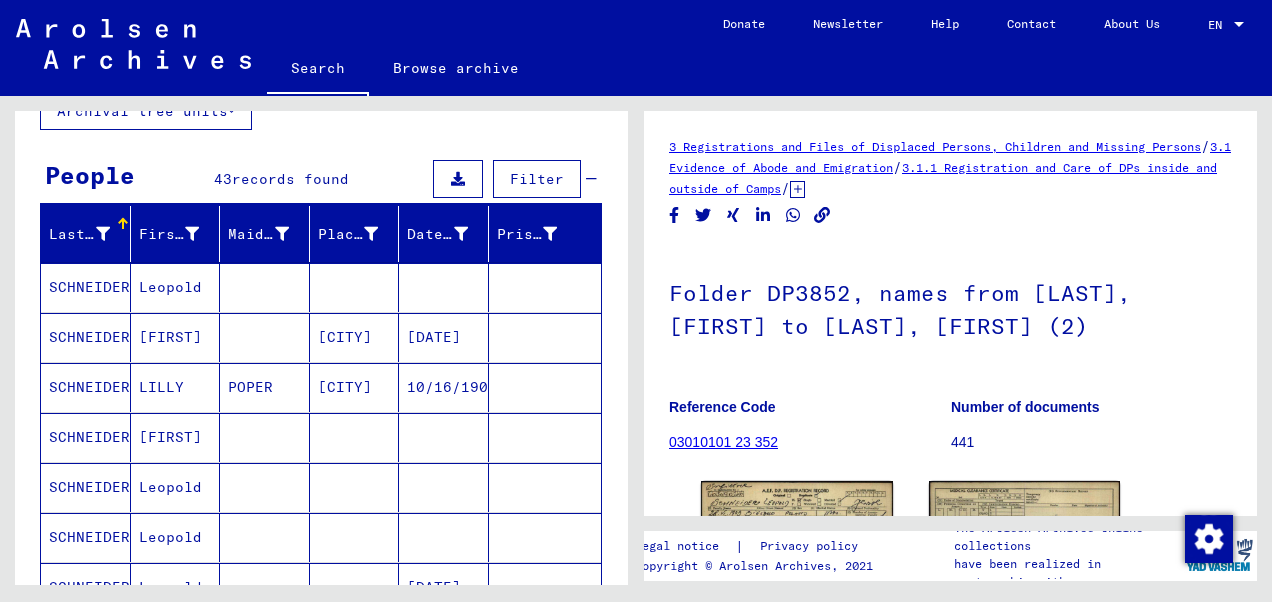scroll, scrollTop: 216, scrollLeft: 0, axis: vertical 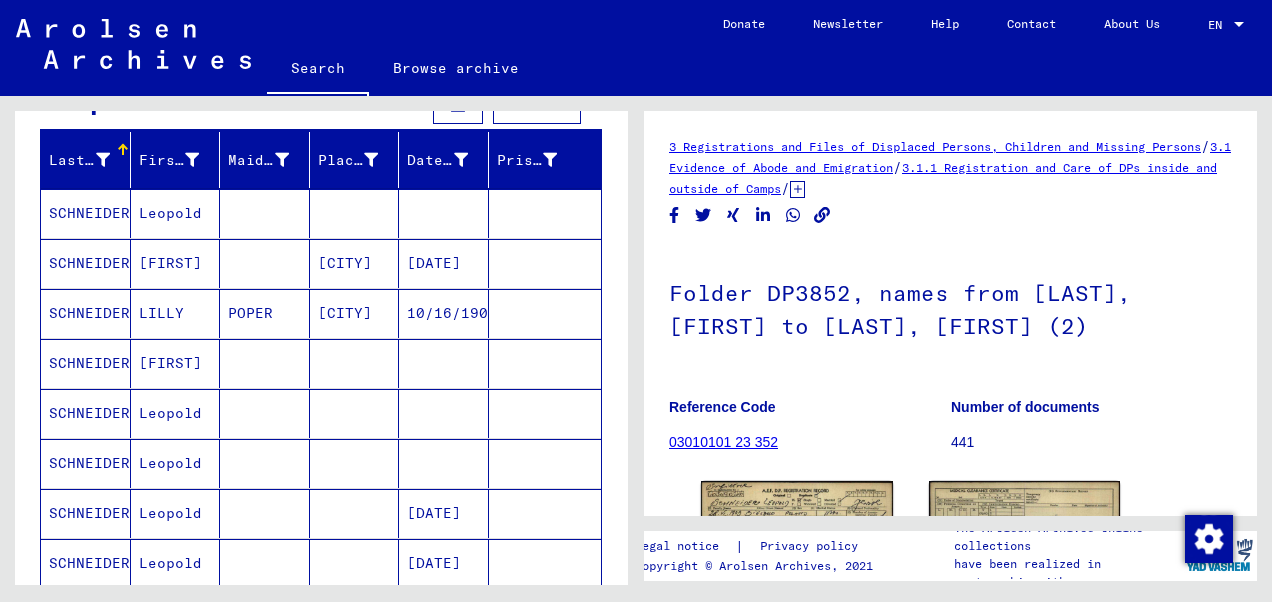 click on "[CITY]" at bounding box center [355, 313] 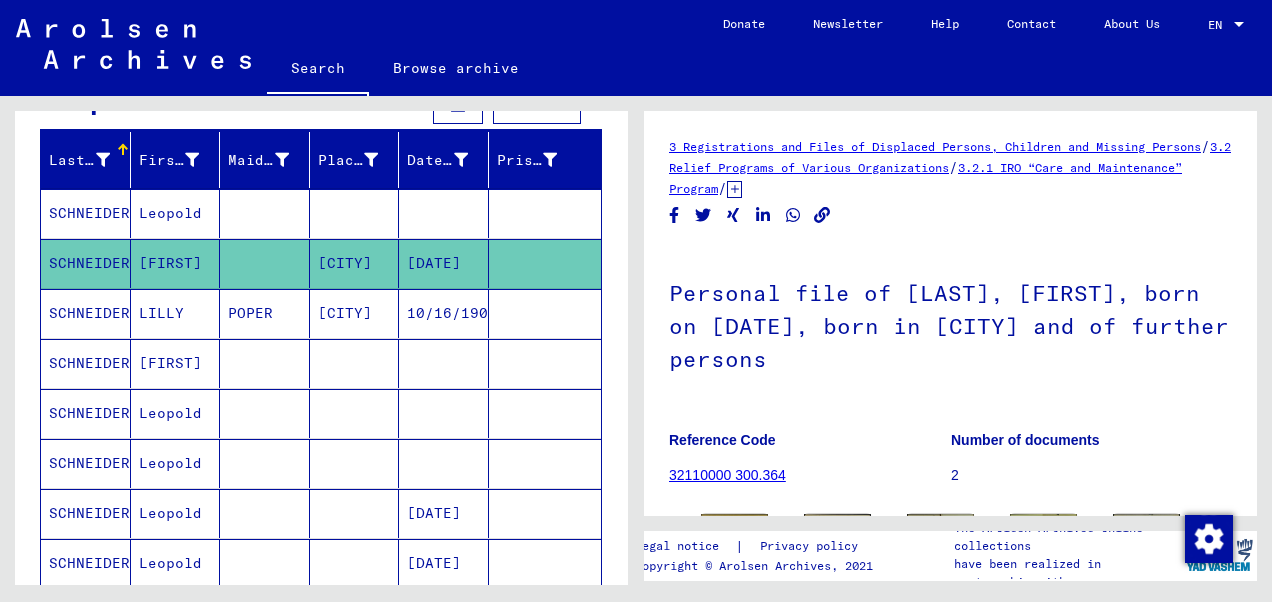 scroll, scrollTop: 0, scrollLeft: 0, axis: both 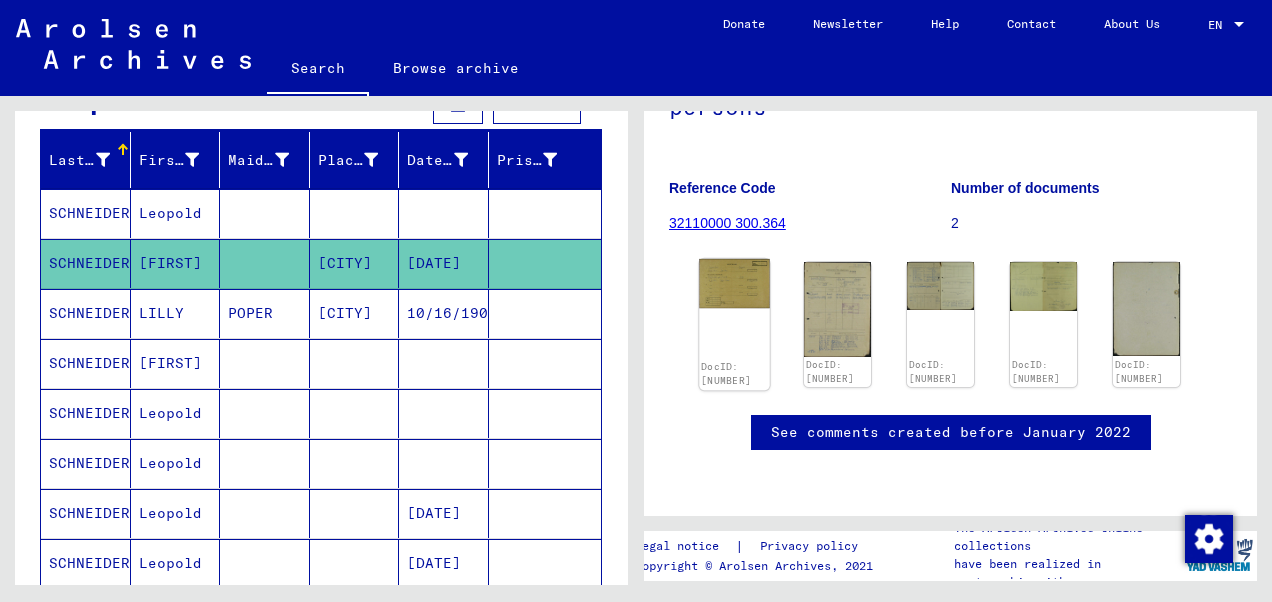 click 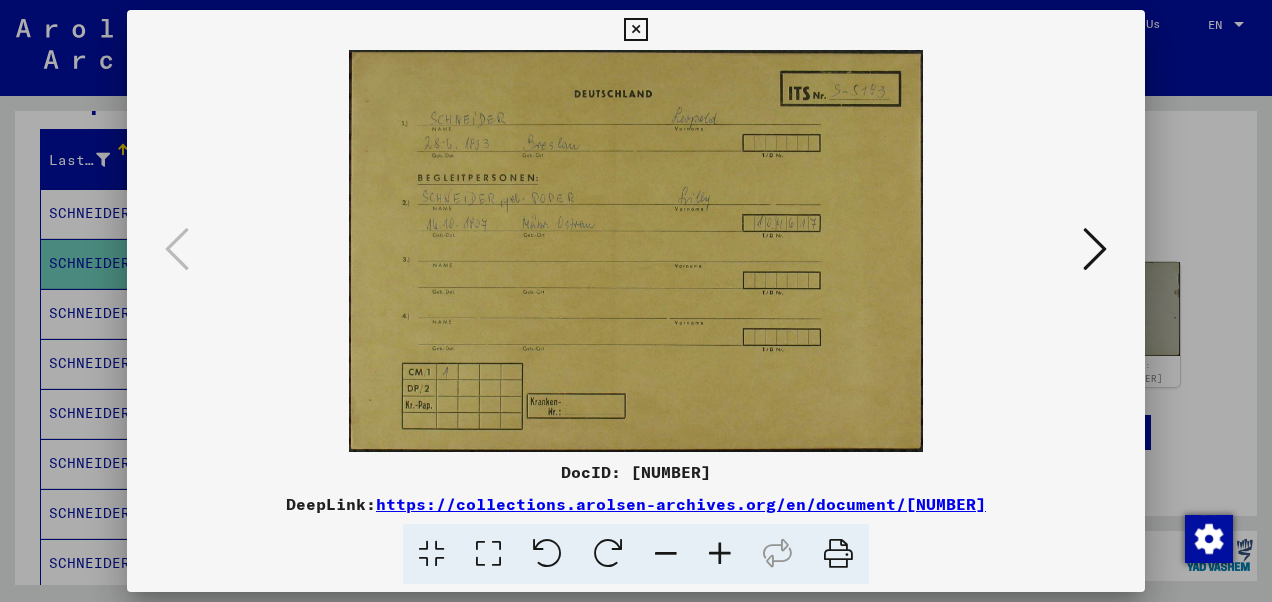 click at bounding box center (1095, 249) 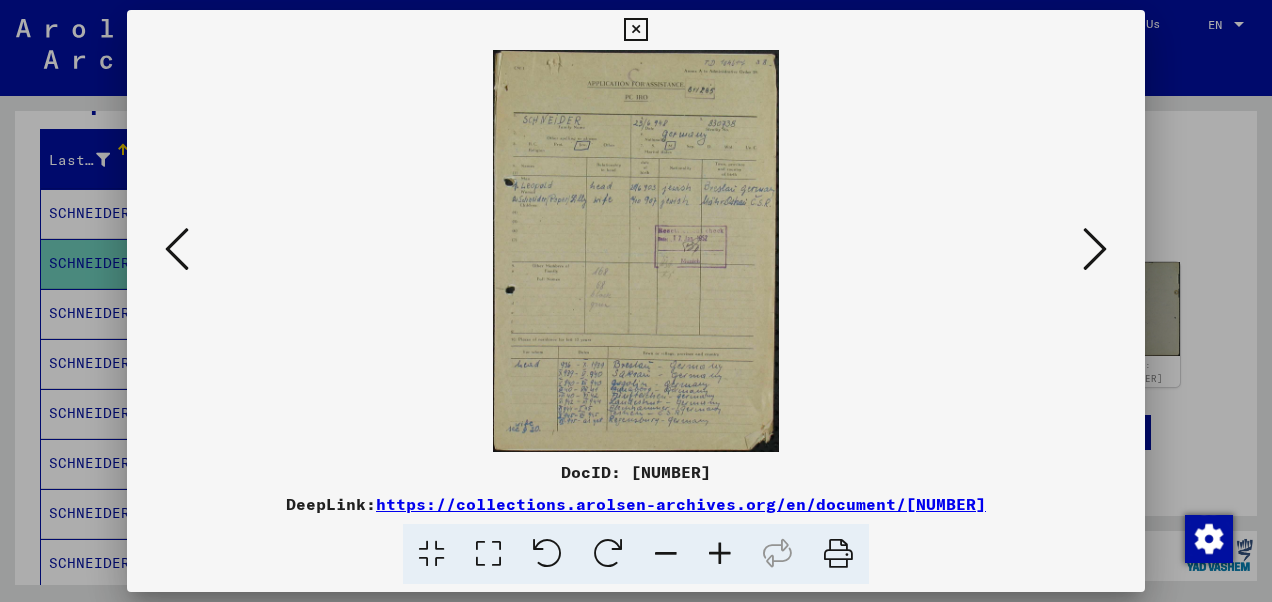 click at bounding box center (720, 554) 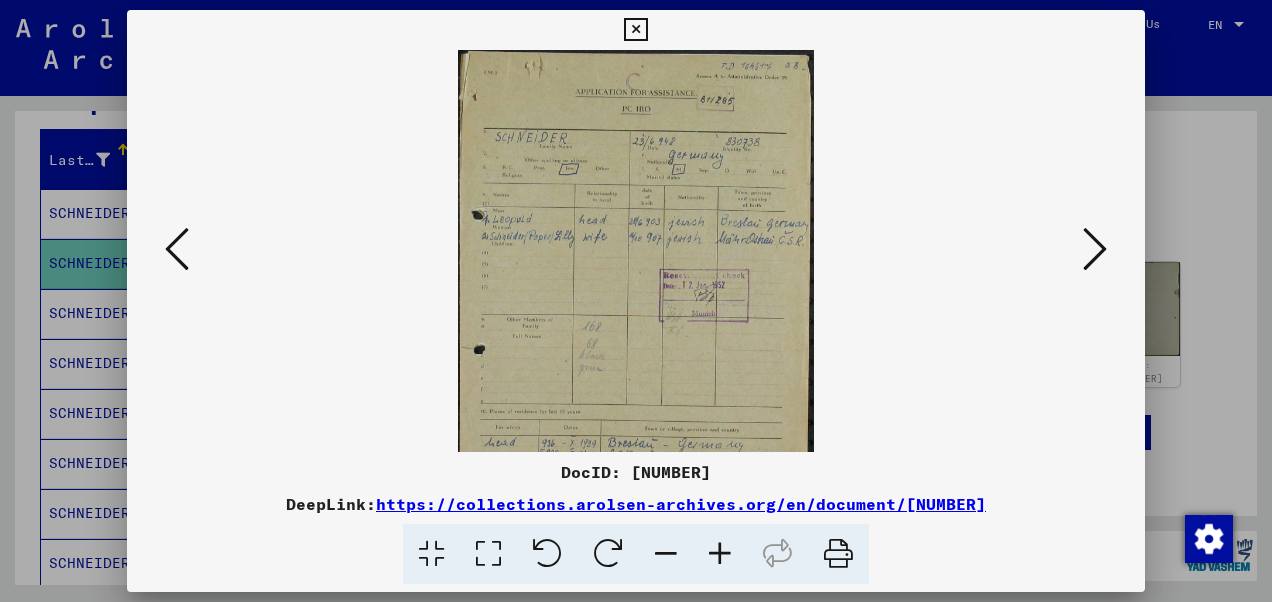 click at bounding box center [720, 554] 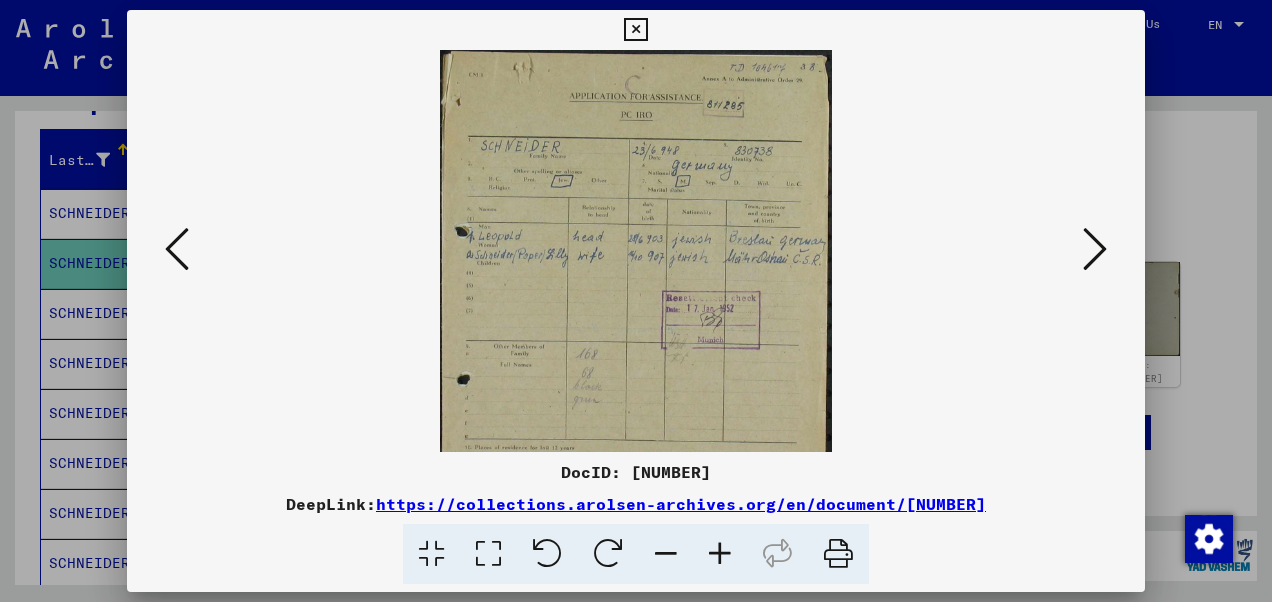 click at bounding box center [720, 554] 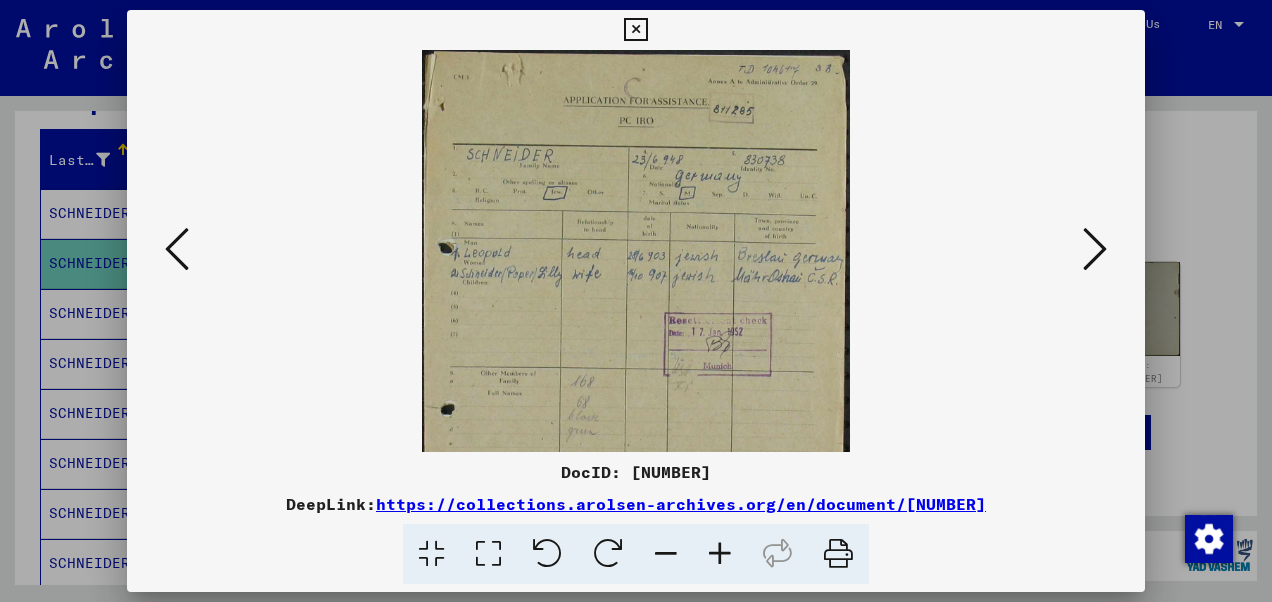 click at bounding box center (720, 554) 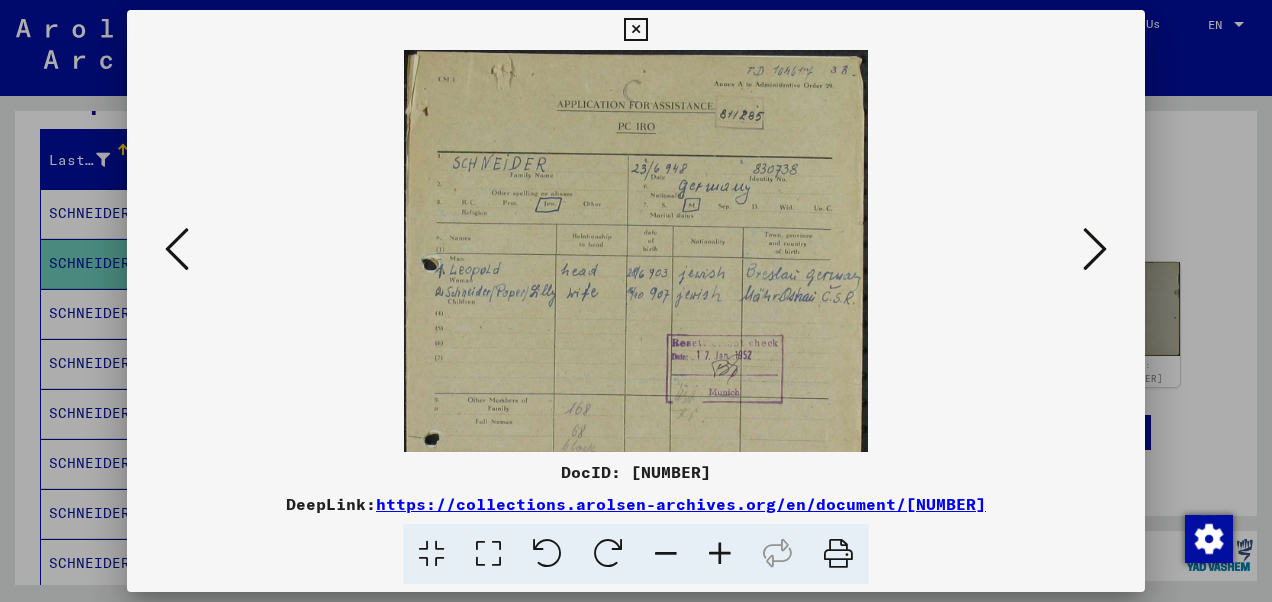 click at bounding box center [720, 554] 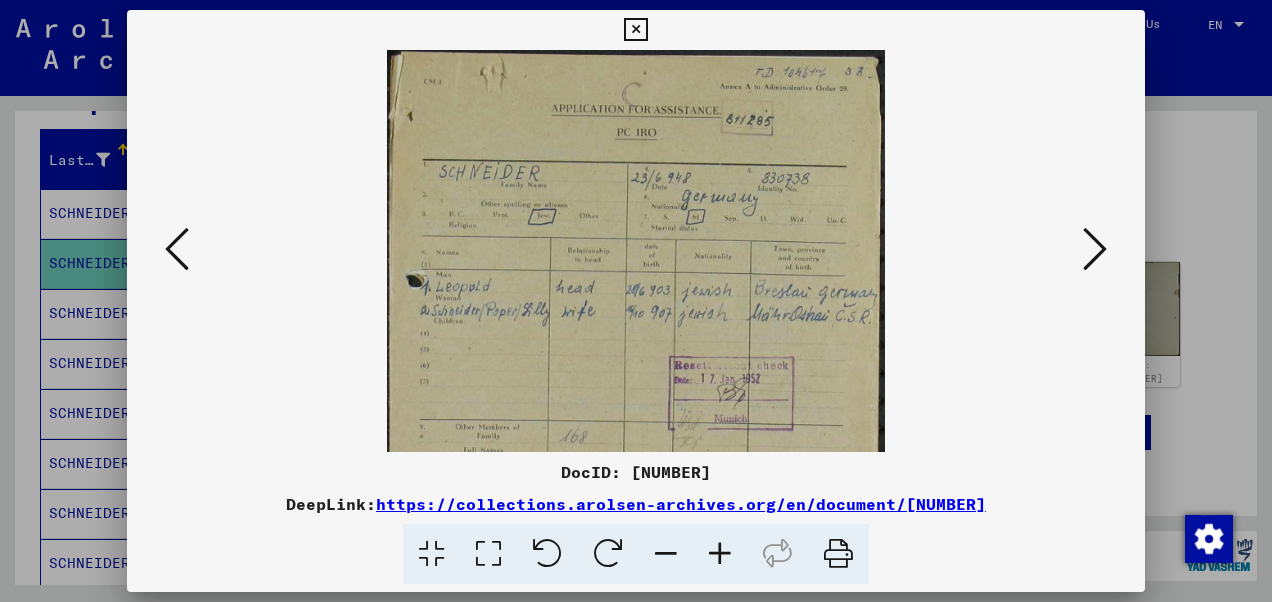 click at bounding box center (720, 554) 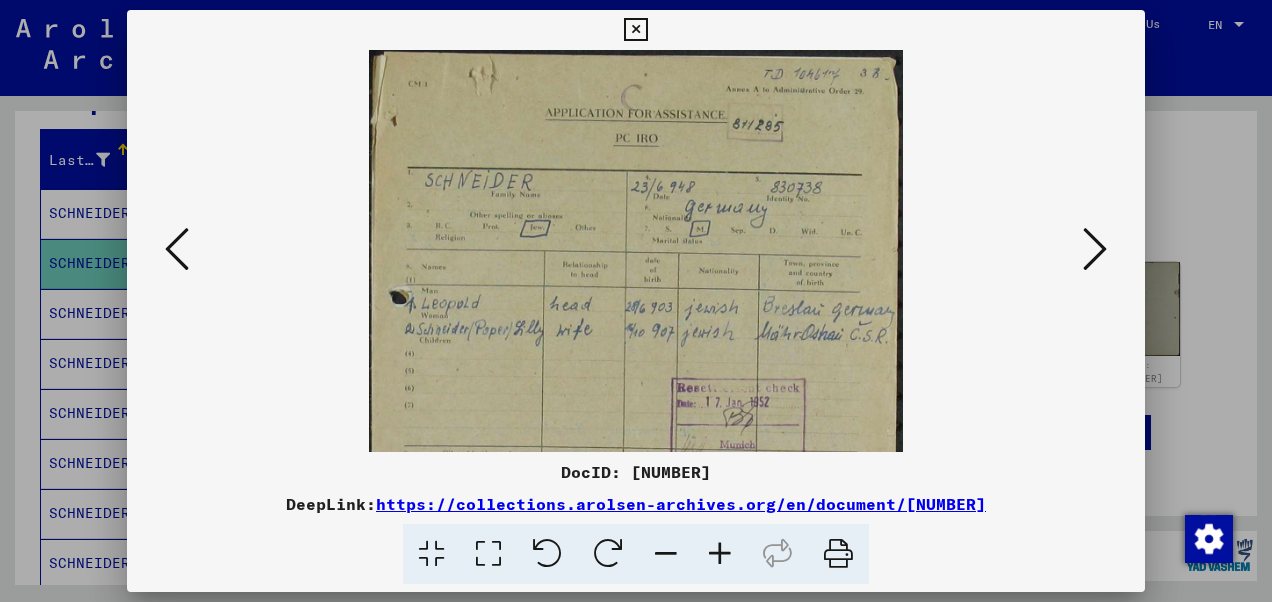 click at bounding box center [636, 426] 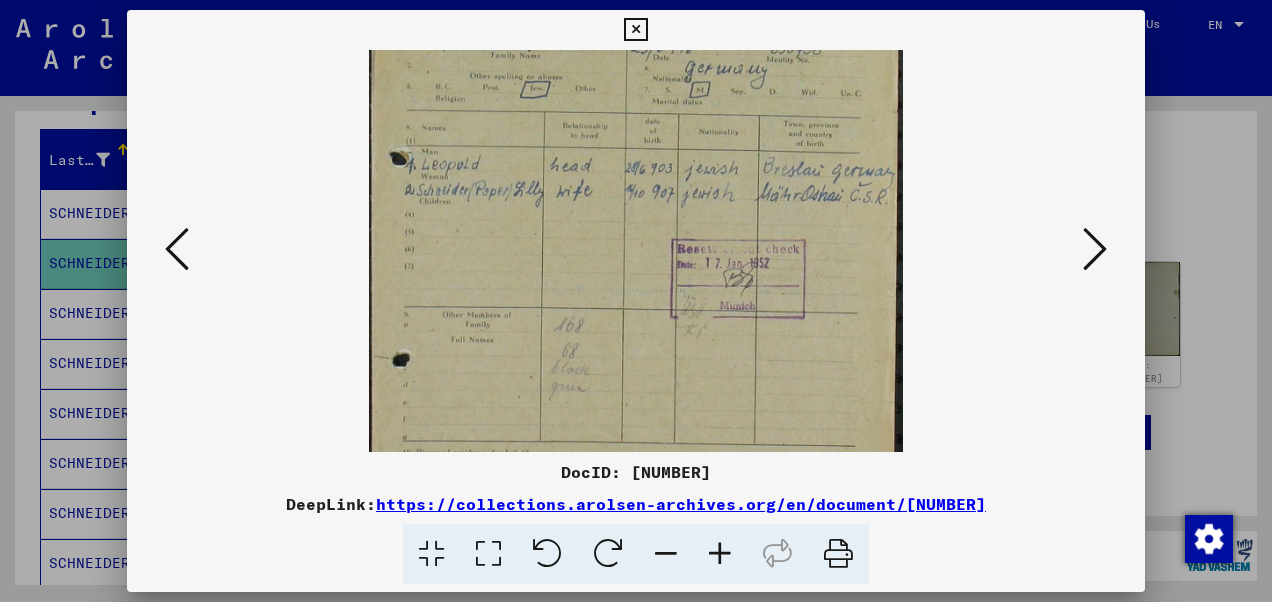 scroll, scrollTop: 187, scrollLeft: 0, axis: vertical 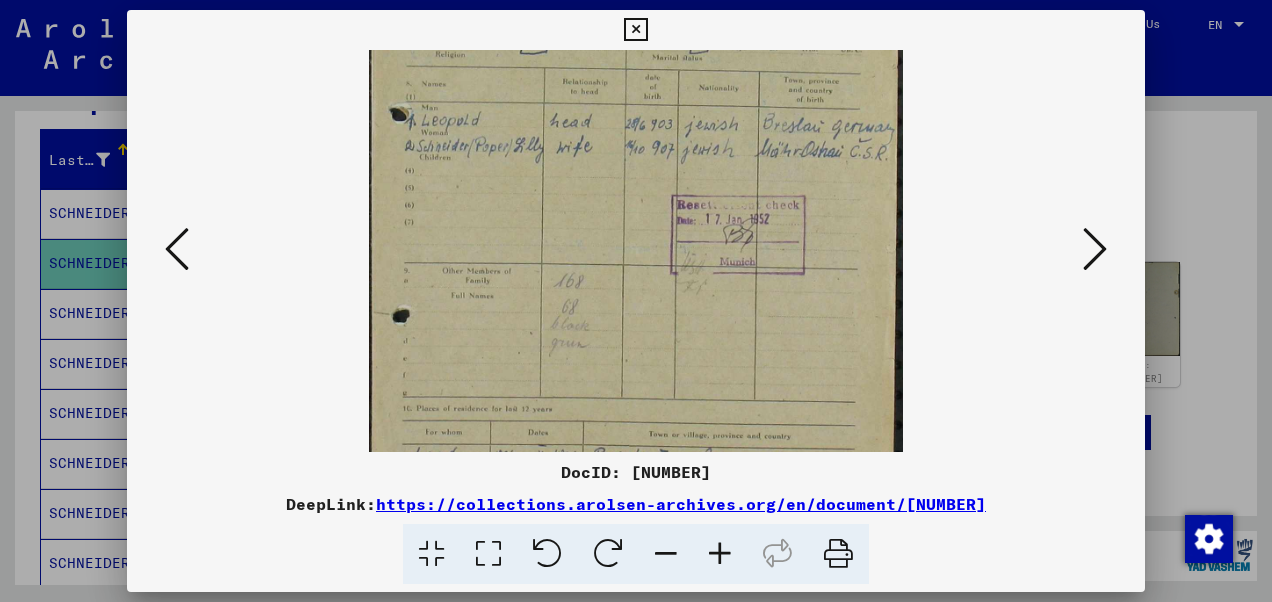 drag, startPoint x: 827, startPoint y: 344, endPoint x: 836, endPoint y: 162, distance: 182.2224 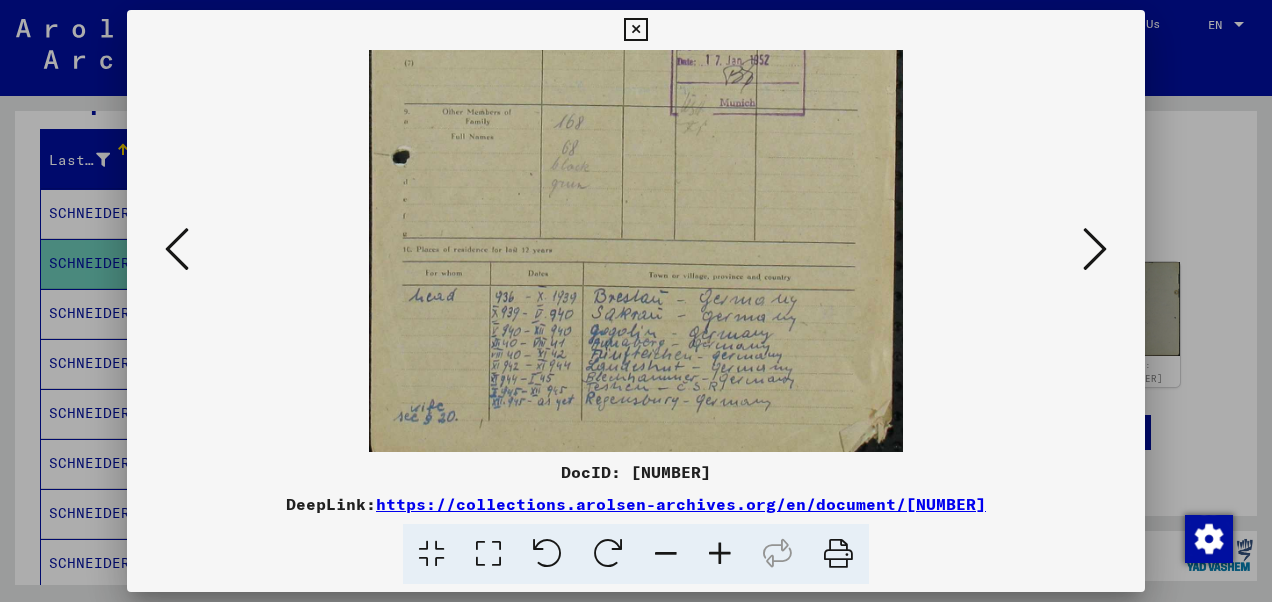 scroll, scrollTop: 350, scrollLeft: 0, axis: vertical 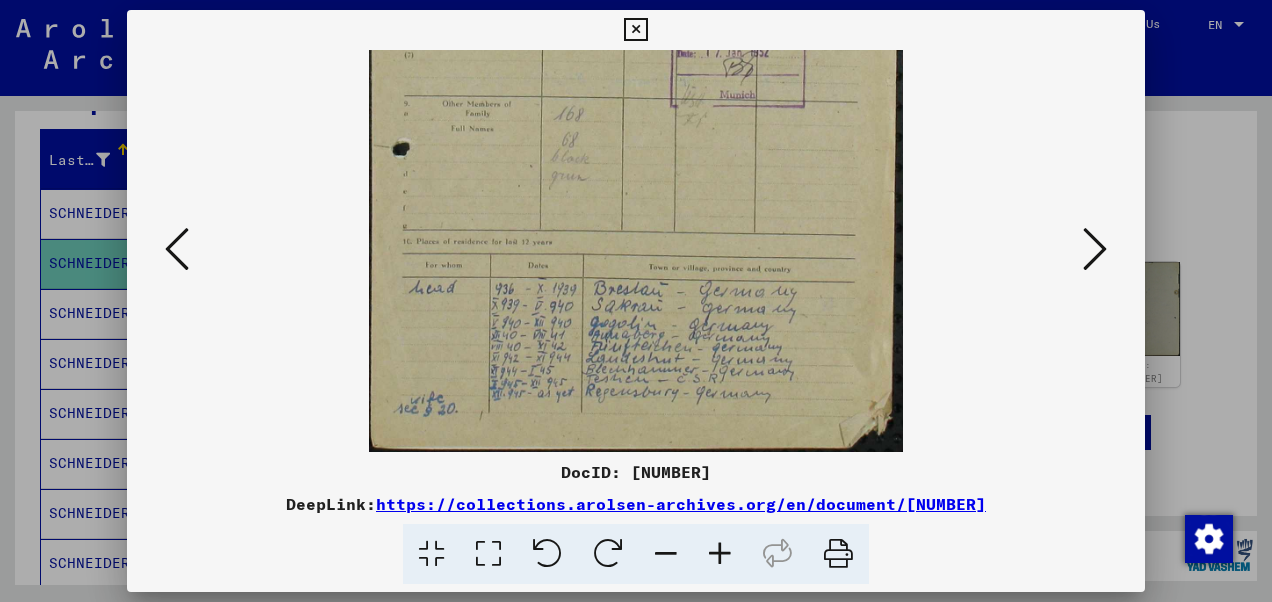 drag, startPoint x: 626, startPoint y: 368, endPoint x: 588, endPoint y: 206, distance: 166.39711 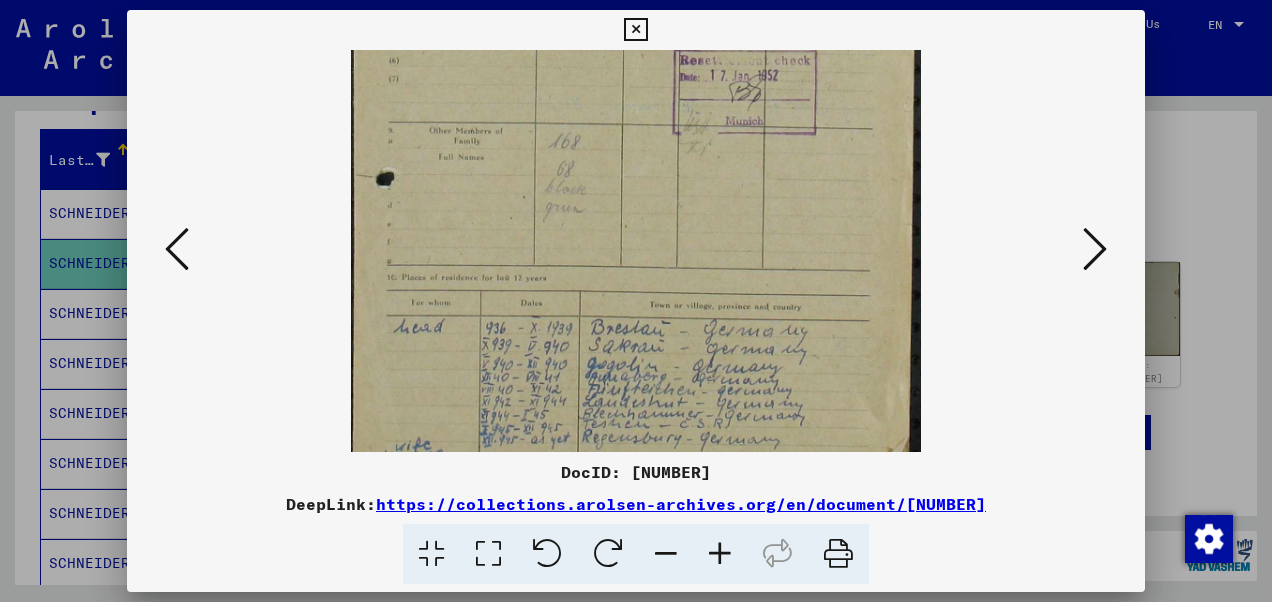 click at bounding box center [720, 554] 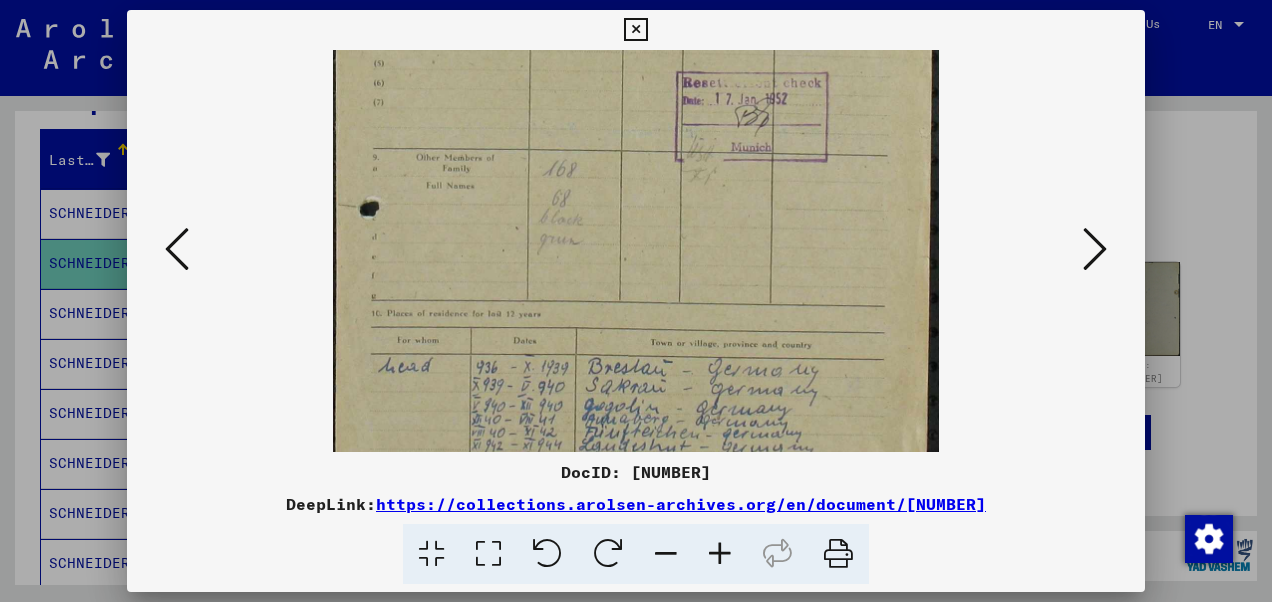 scroll, scrollTop: 450, scrollLeft: 0, axis: vertical 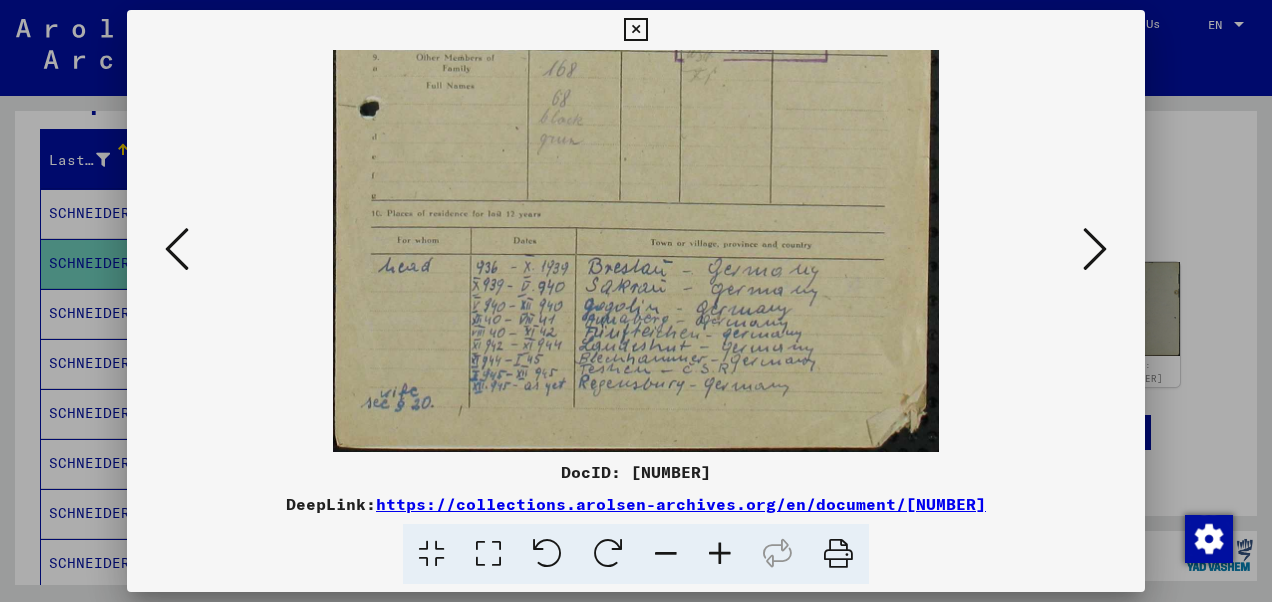 drag, startPoint x: 628, startPoint y: 299, endPoint x: 599, endPoint y: 98, distance: 203.08127 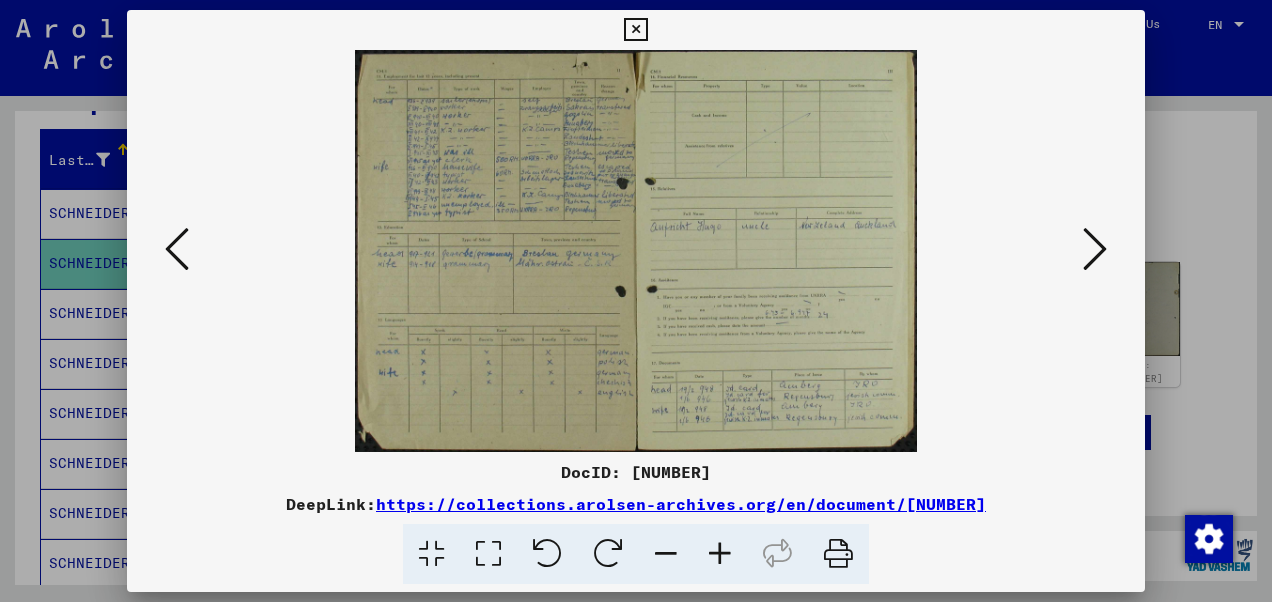click at bounding box center (636, 251) 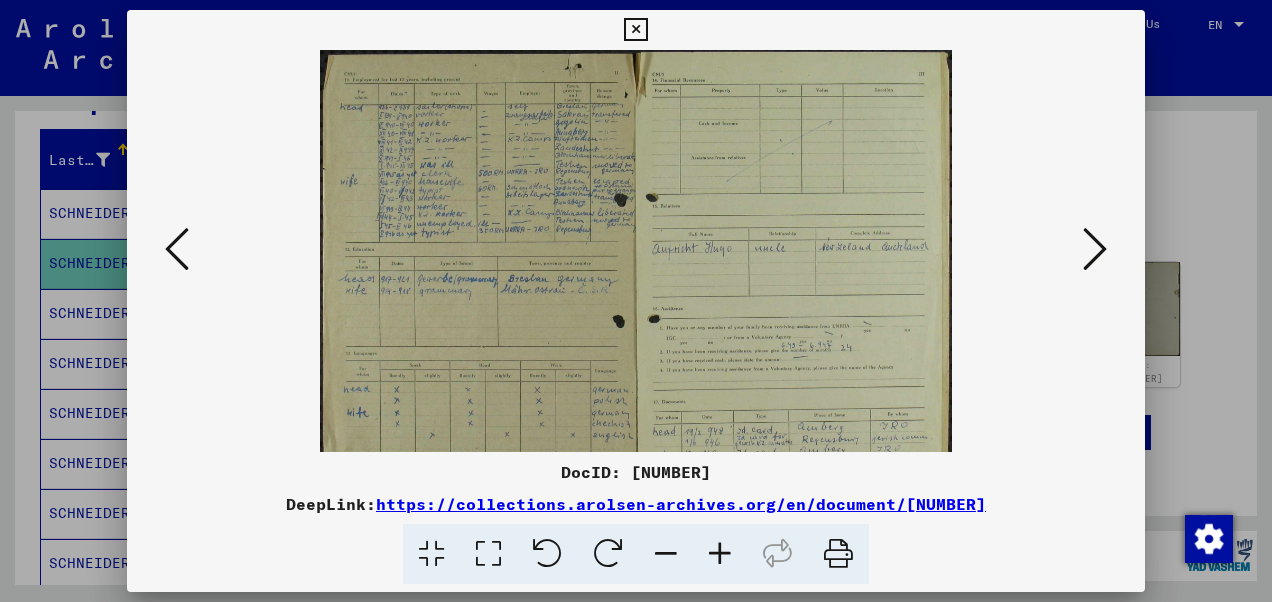 click at bounding box center [720, 554] 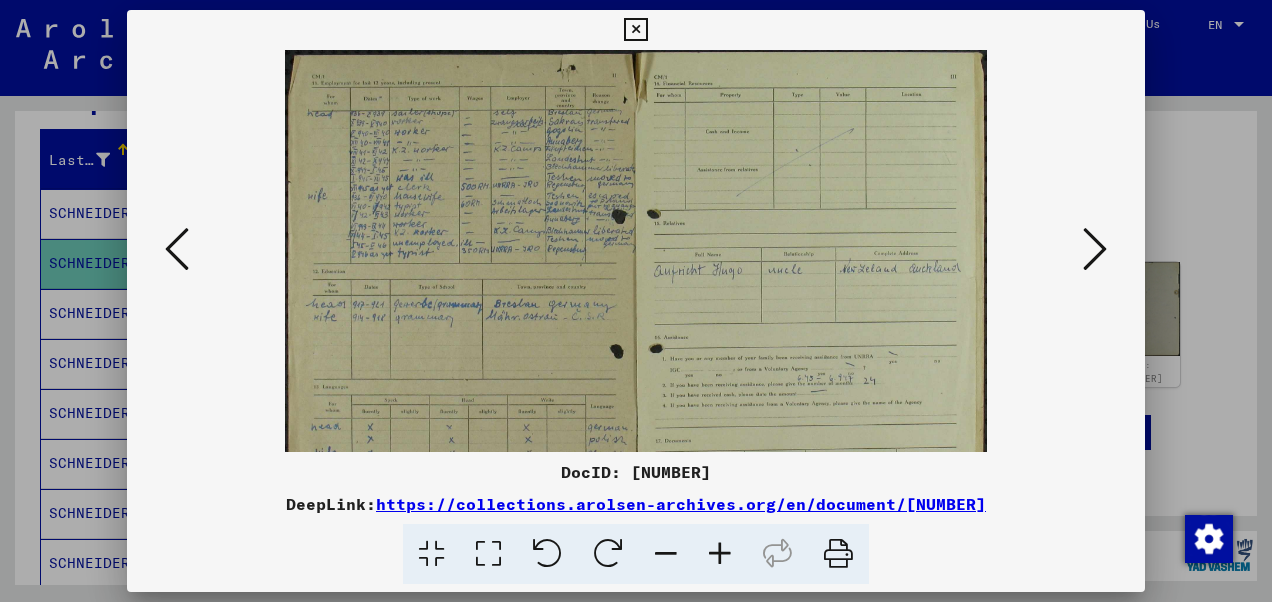 click at bounding box center [720, 554] 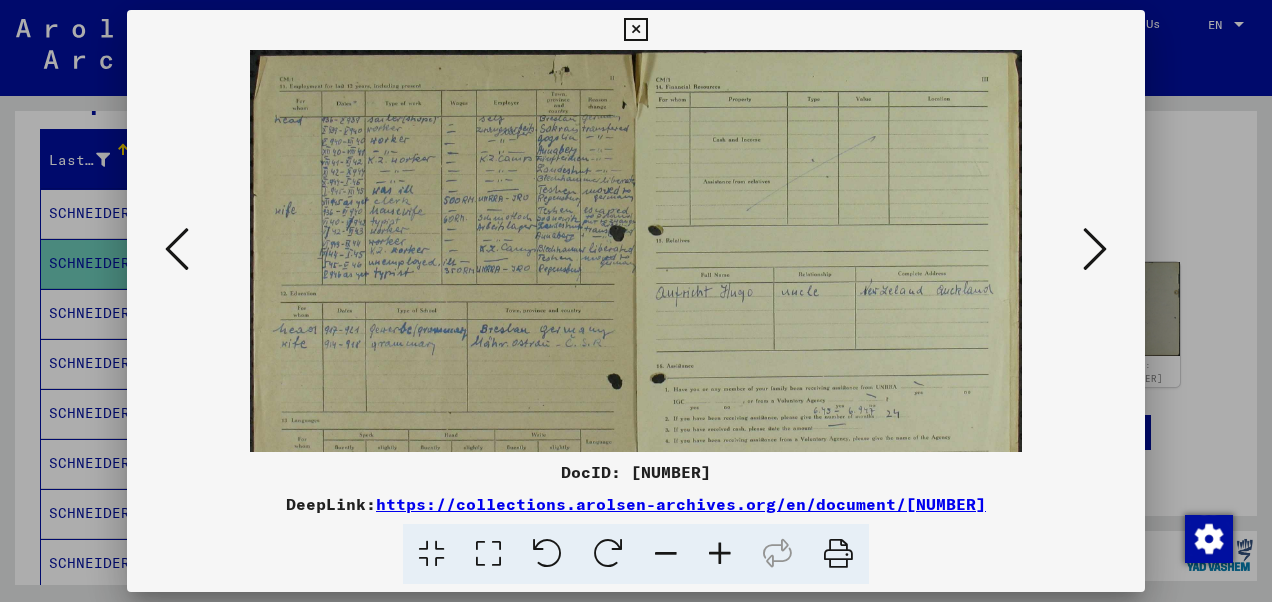 click at bounding box center (720, 554) 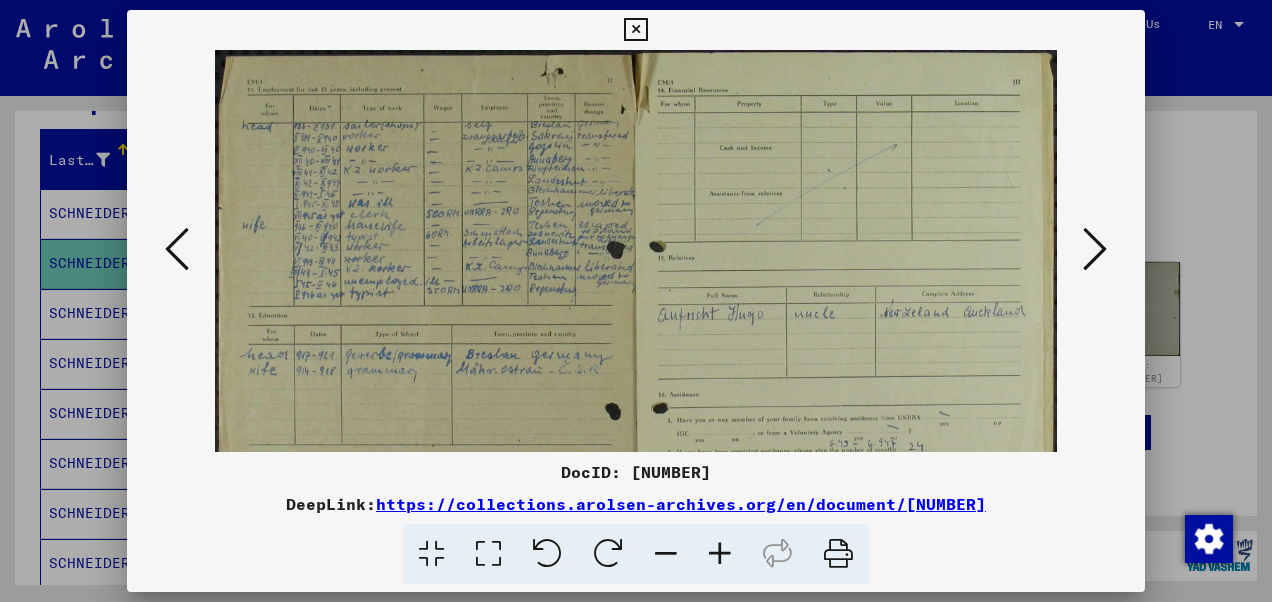 click at bounding box center [720, 554] 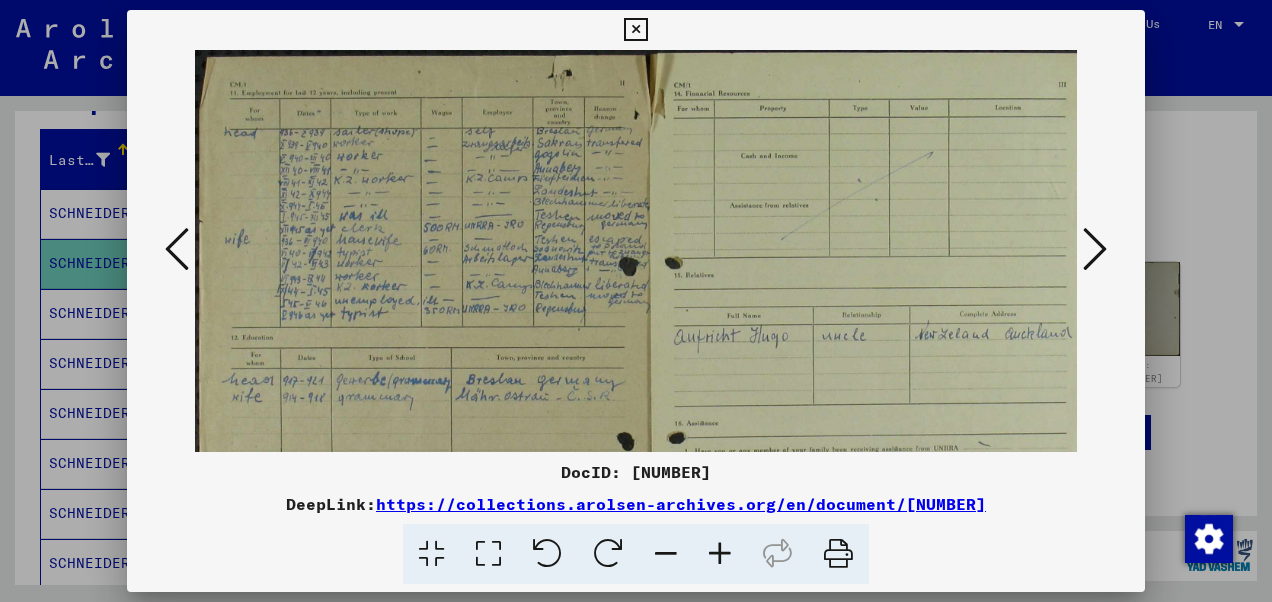 click at bounding box center (720, 554) 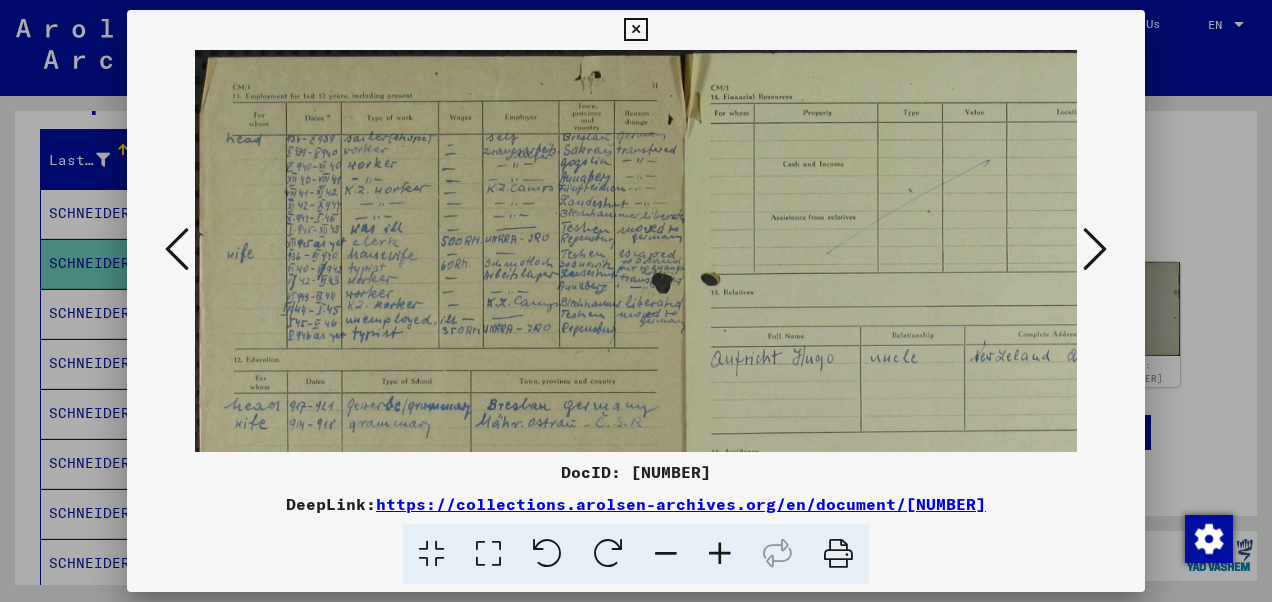 click at bounding box center (720, 554) 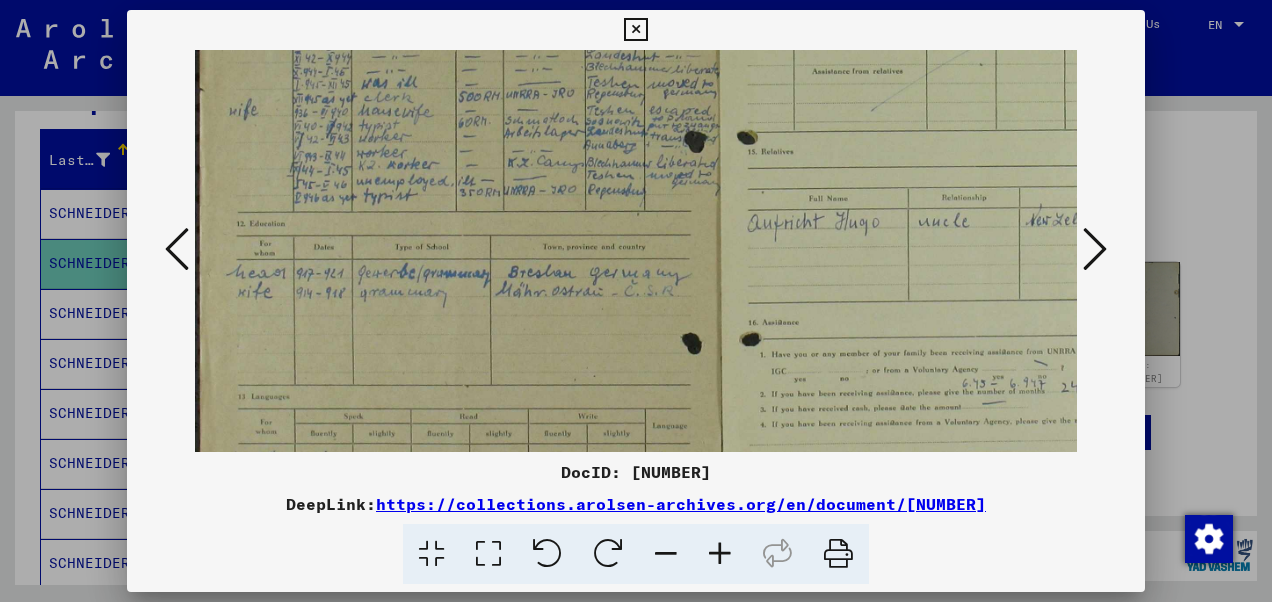 scroll, scrollTop: 160, scrollLeft: 0, axis: vertical 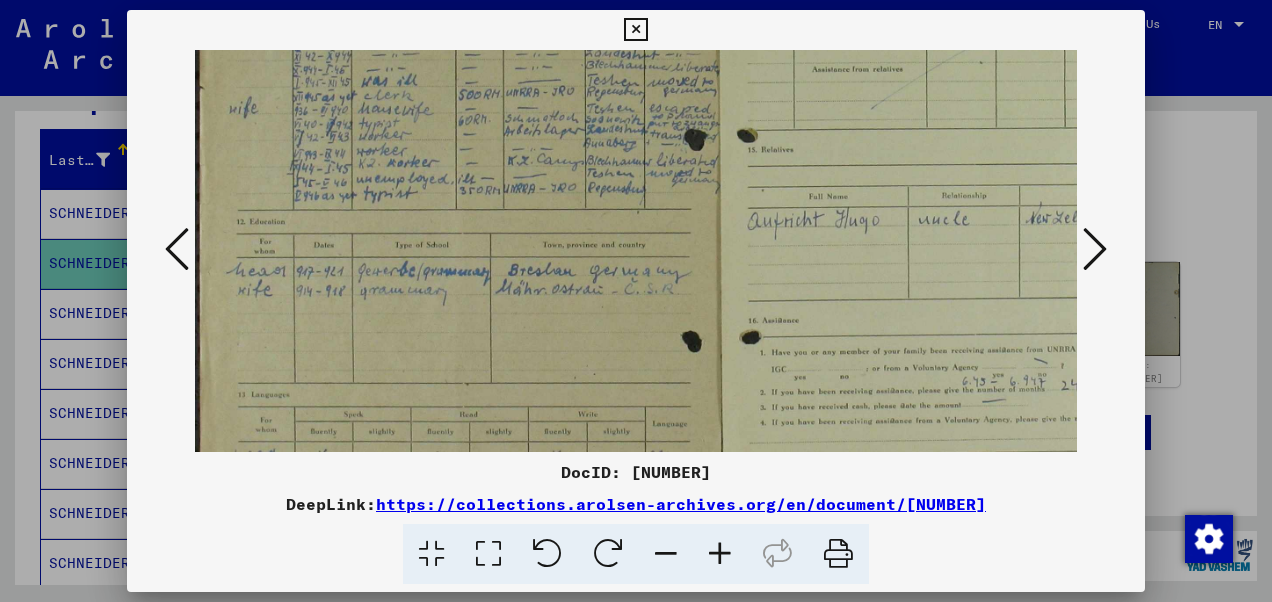 drag, startPoint x: 676, startPoint y: 350, endPoint x: 690, endPoint y: 192, distance: 158.61903 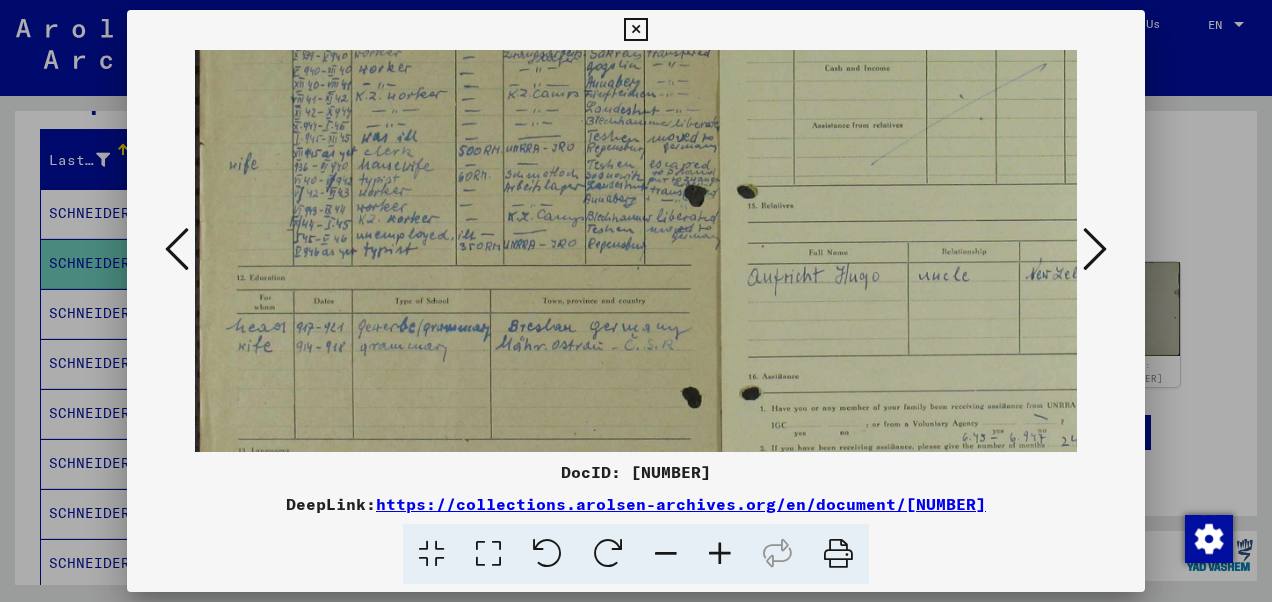 scroll, scrollTop: 101, scrollLeft: 0, axis: vertical 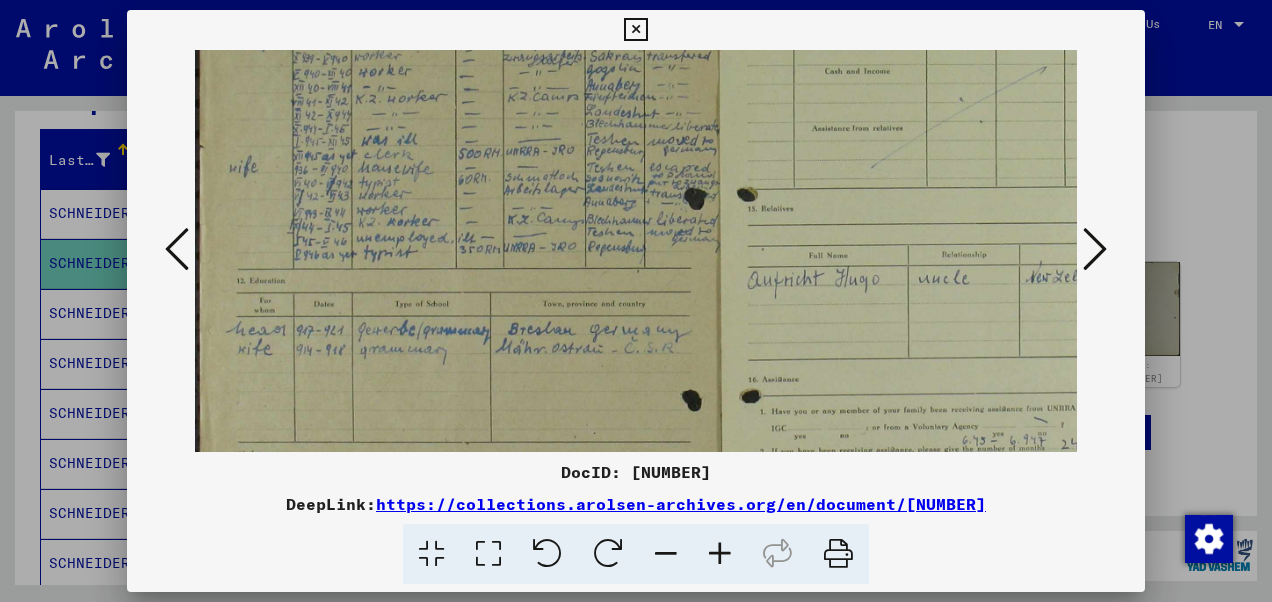 drag, startPoint x: 818, startPoint y: 226, endPoint x: 789, endPoint y: 290, distance: 70.26379 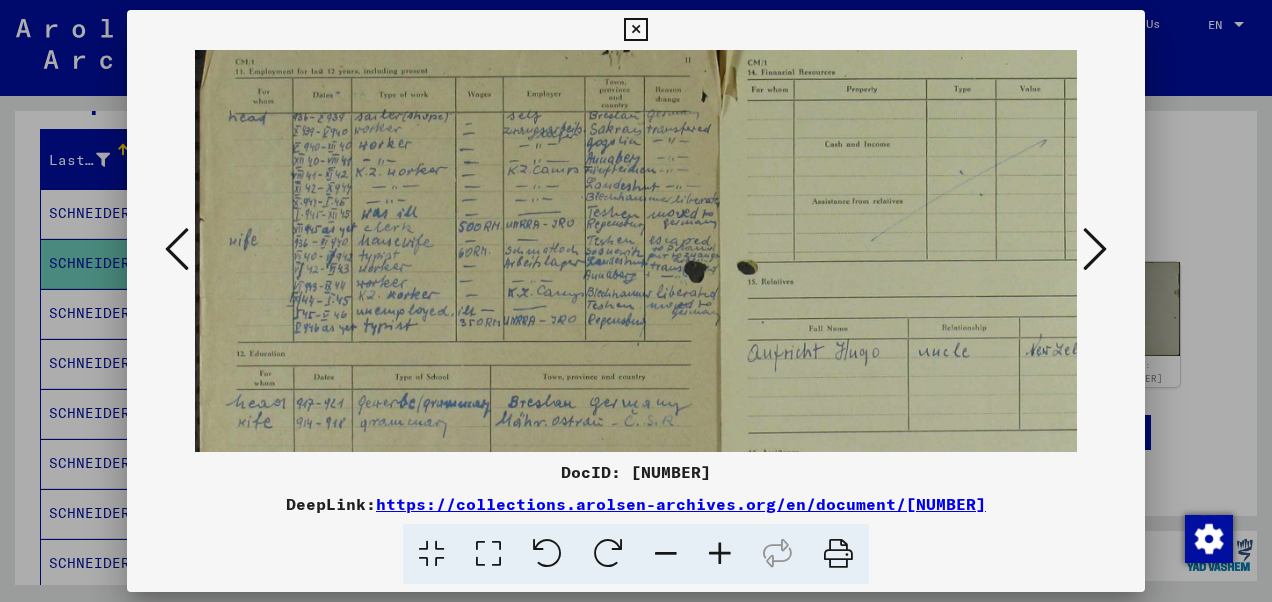 scroll, scrollTop: 0, scrollLeft: 0, axis: both 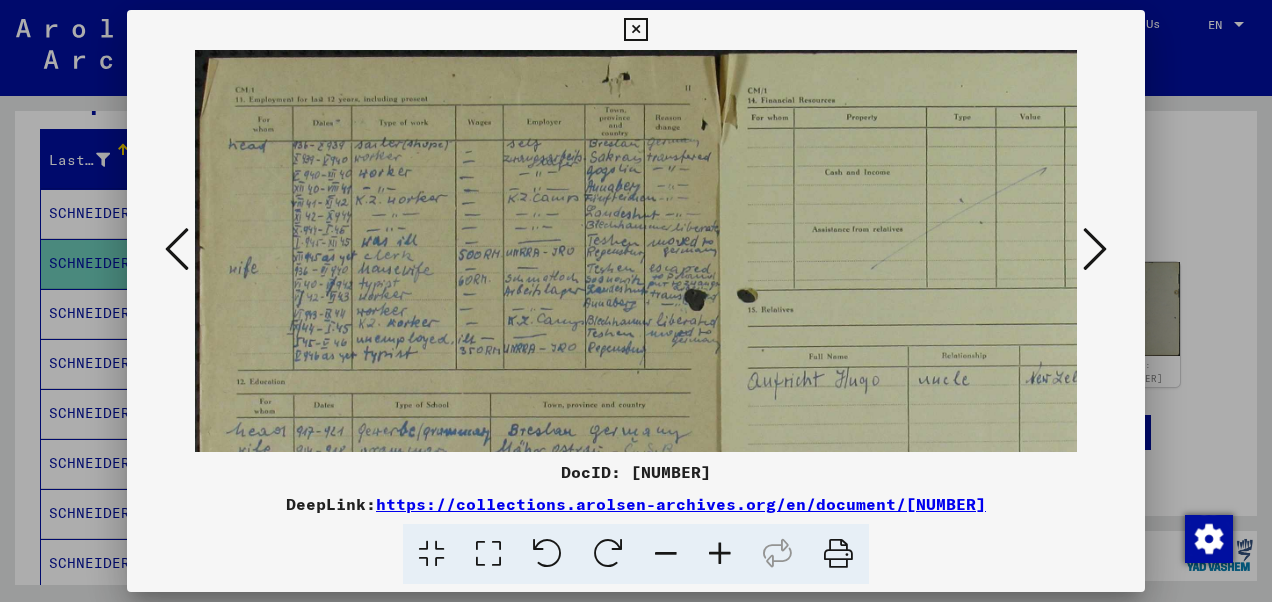 drag, startPoint x: 634, startPoint y: 106, endPoint x: 641, endPoint y: 260, distance: 154.15901 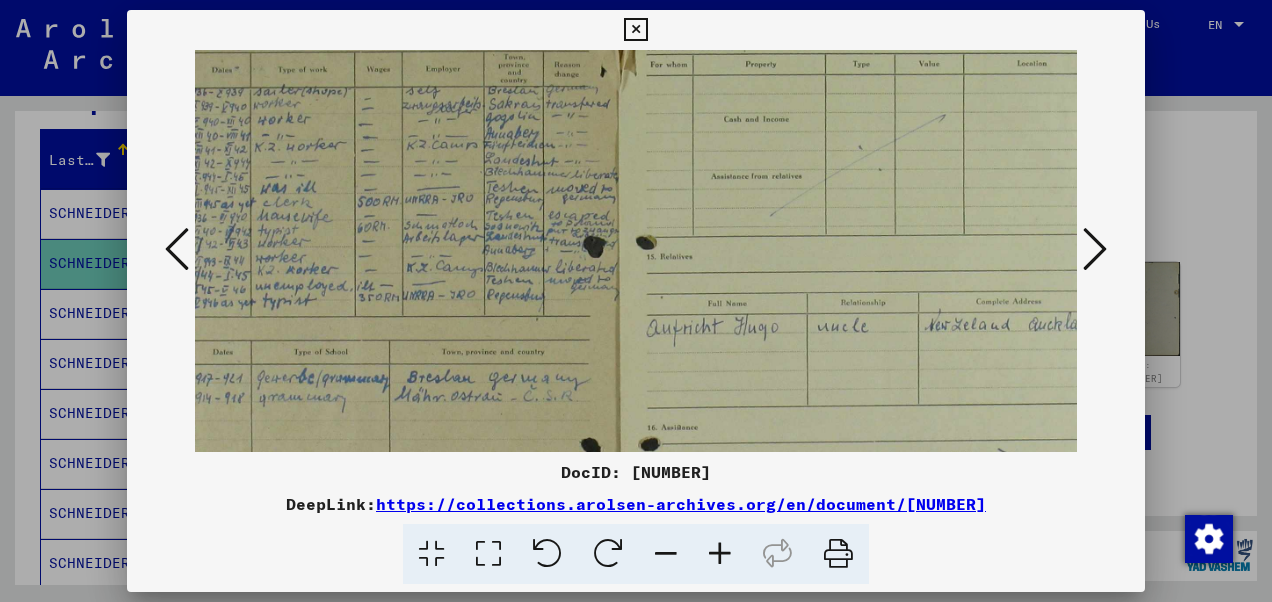 scroll, scrollTop: 92, scrollLeft: 169, axis: both 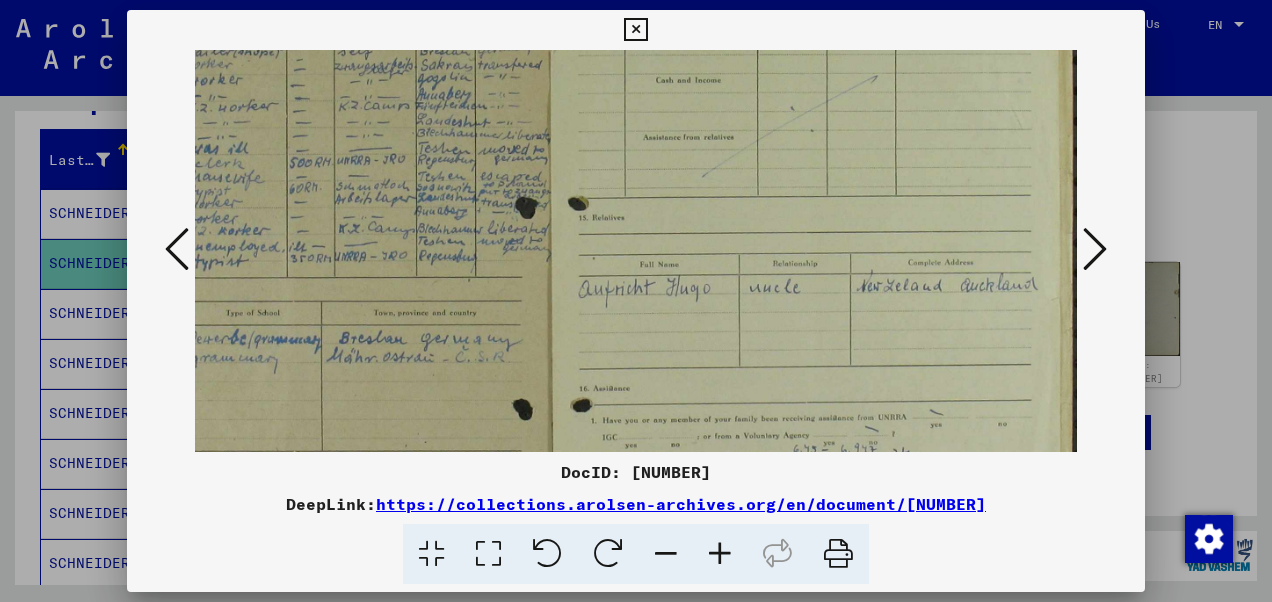 drag, startPoint x: 726, startPoint y: 275, endPoint x: 462, endPoint y: 194, distance: 276.1467 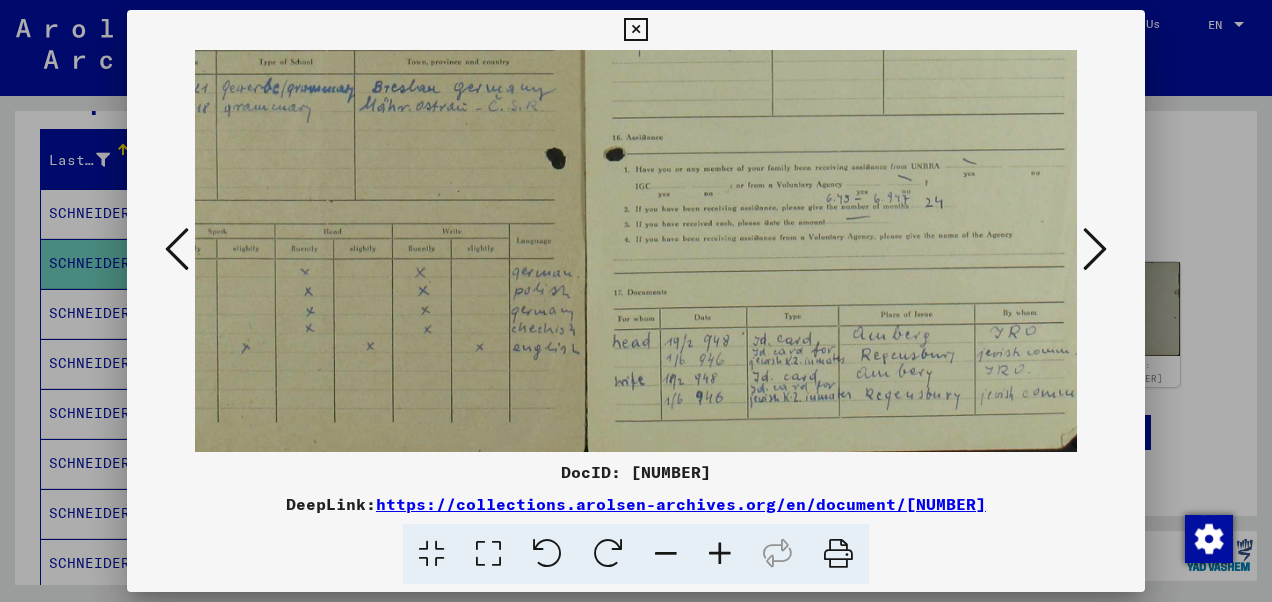 scroll, scrollTop: 350, scrollLeft: 133, axis: both 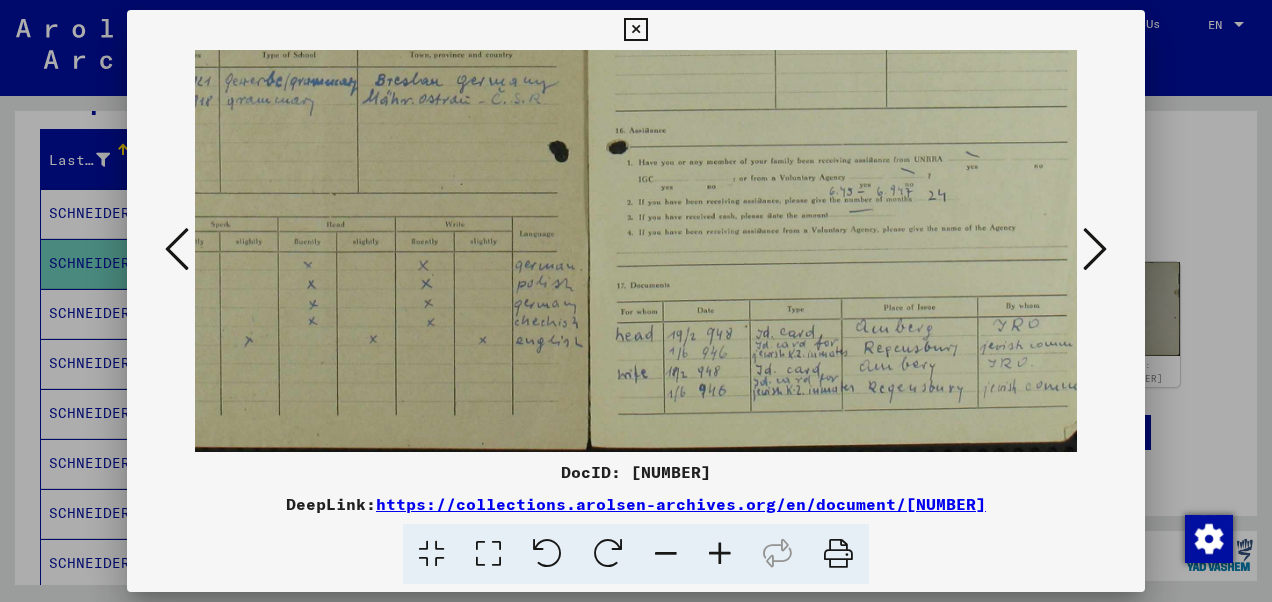 drag, startPoint x: 698, startPoint y: 332, endPoint x: 719, endPoint y: 29, distance: 303.72684 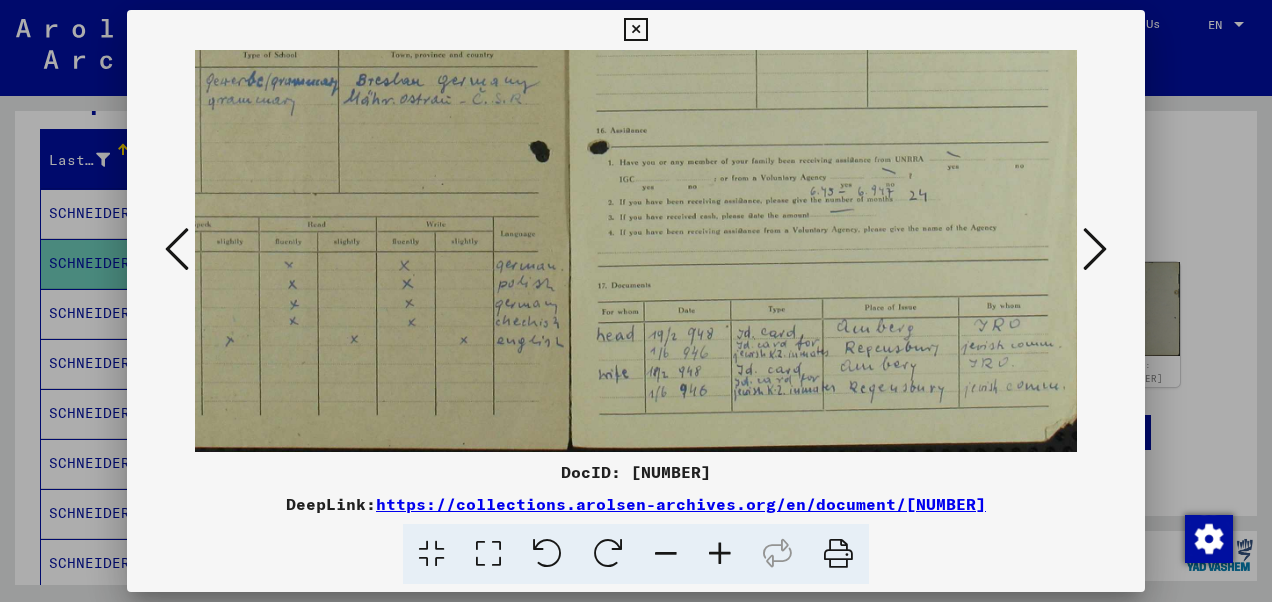 scroll, scrollTop: 350, scrollLeft: 169, axis: both 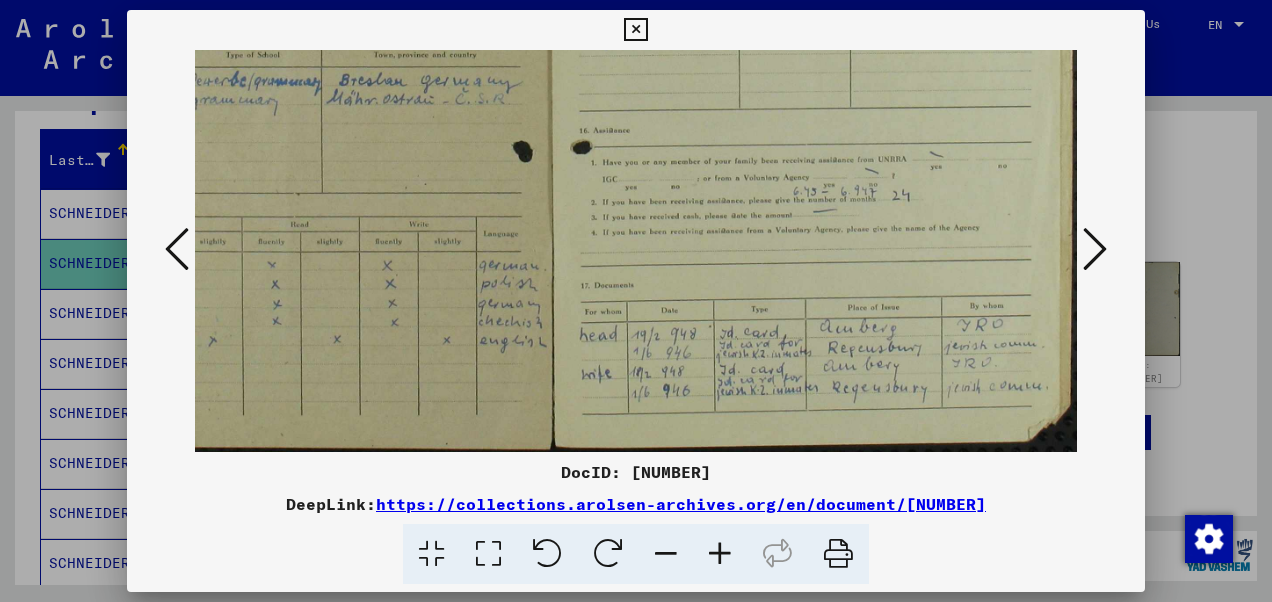 drag, startPoint x: 550, startPoint y: 220, endPoint x: 460, endPoint y: 182, distance: 97.6934 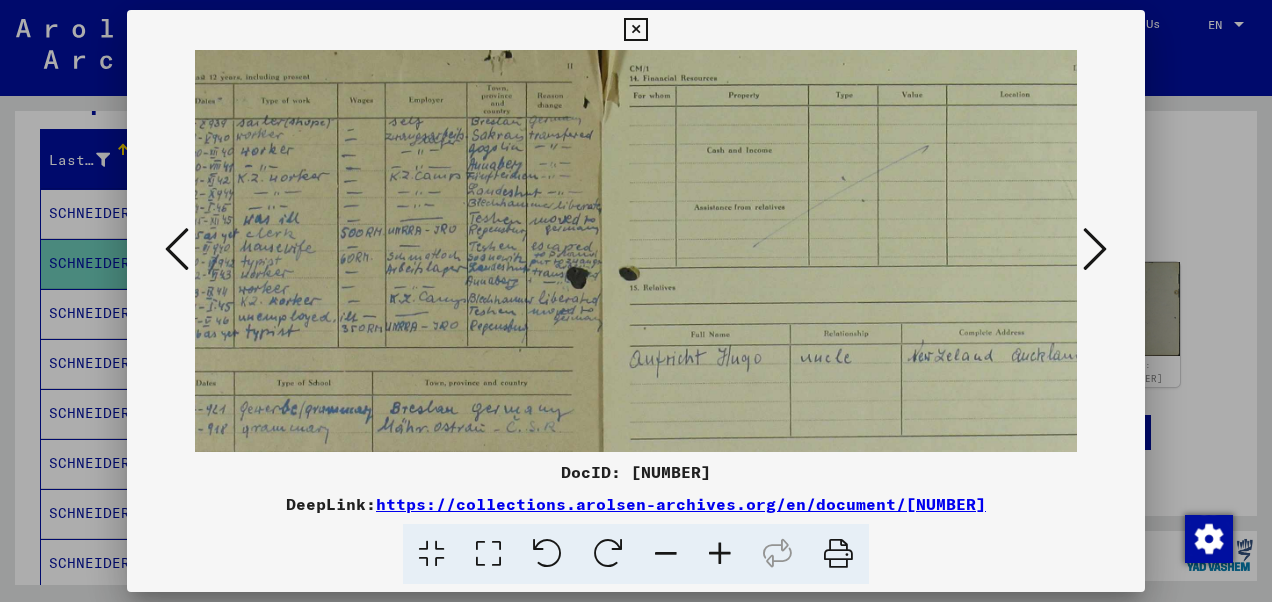 drag, startPoint x: 827, startPoint y: 154, endPoint x: 878, endPoint y: 494, distance: 343.8037 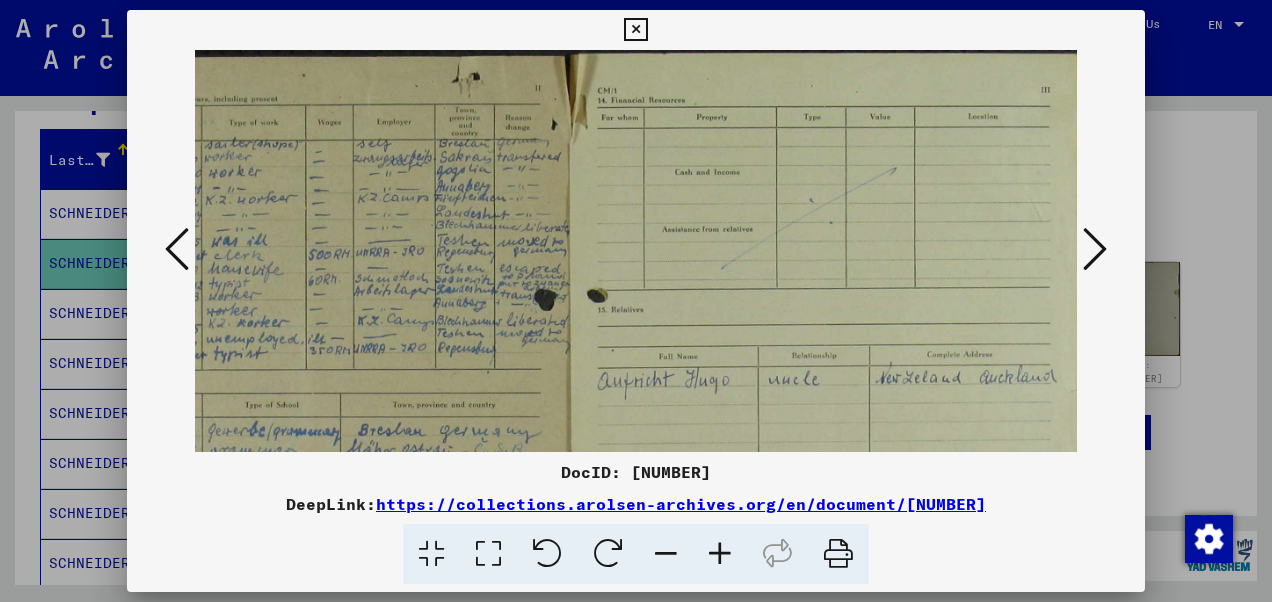 scroll, scrollTop: 0, scrollLeft: 152, axis: horizontal 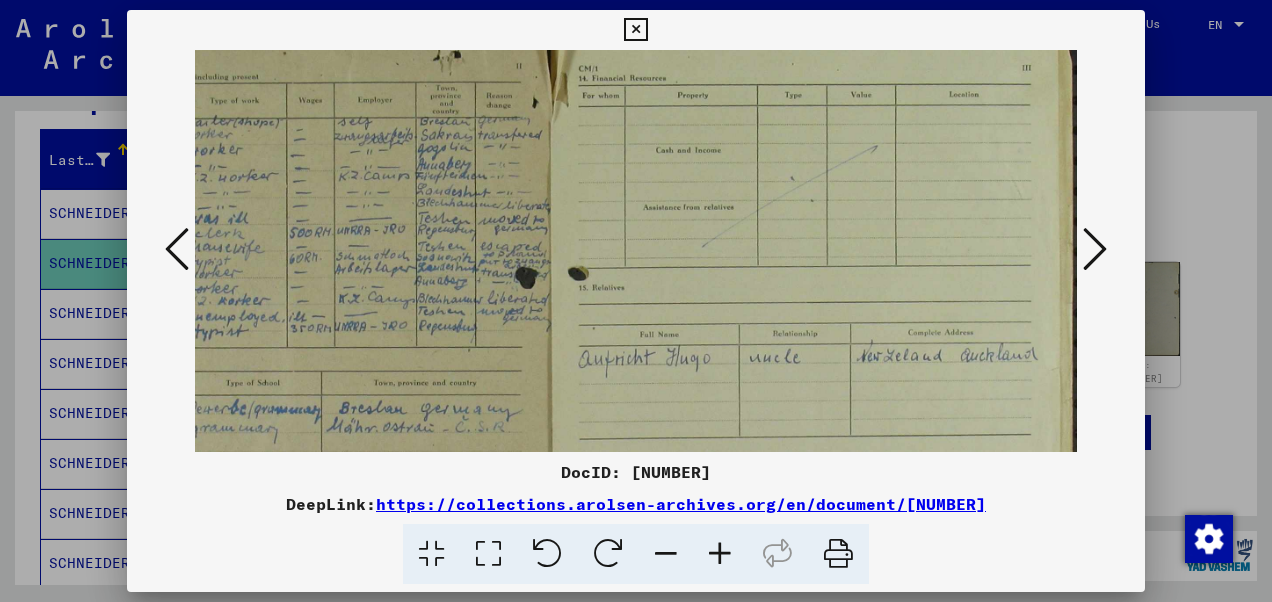 drag, startPoint x: 851, startPoint y: 58, endPoint x: 660, endPoint y: 176, distance: 224.51057 